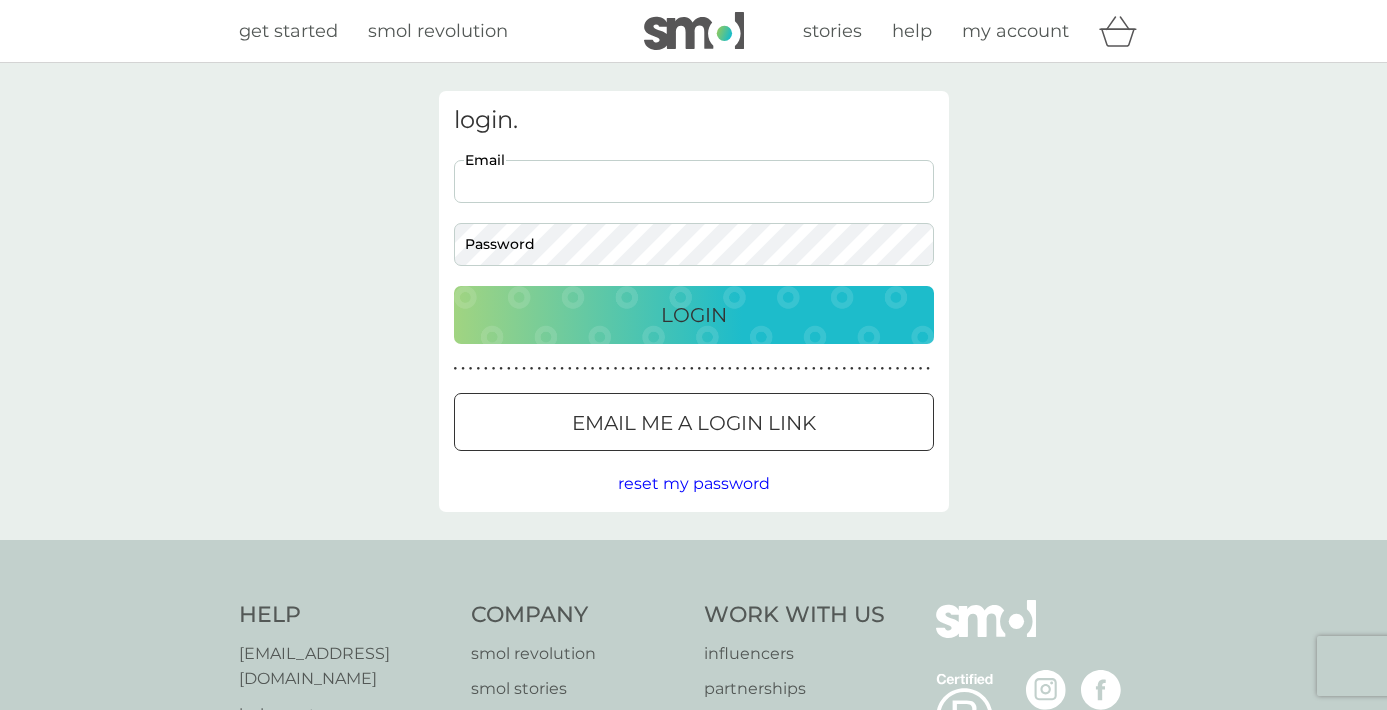 scroll, scrollTop: 0, scrollLeft: 0, axis: both 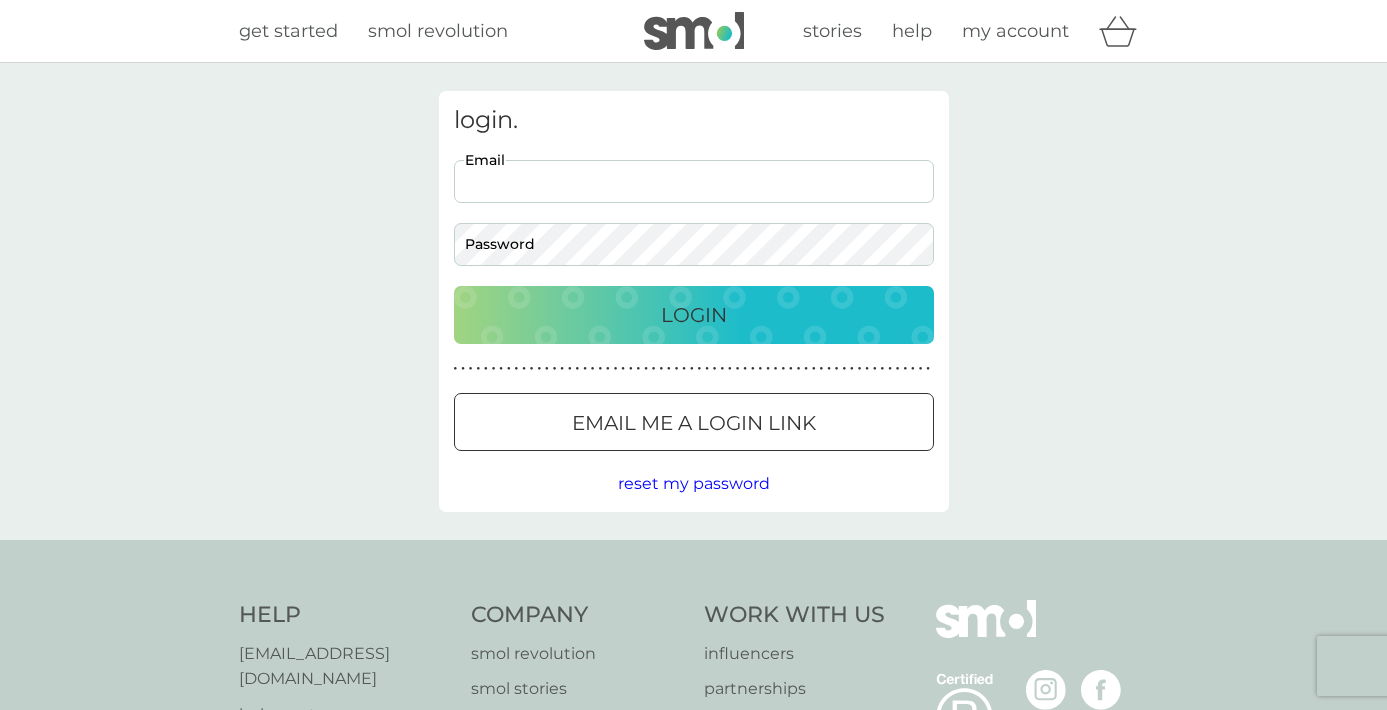 type on "[EMAIL_ADDRESS][PERSON_NAME][DOMAIN_NAME]" 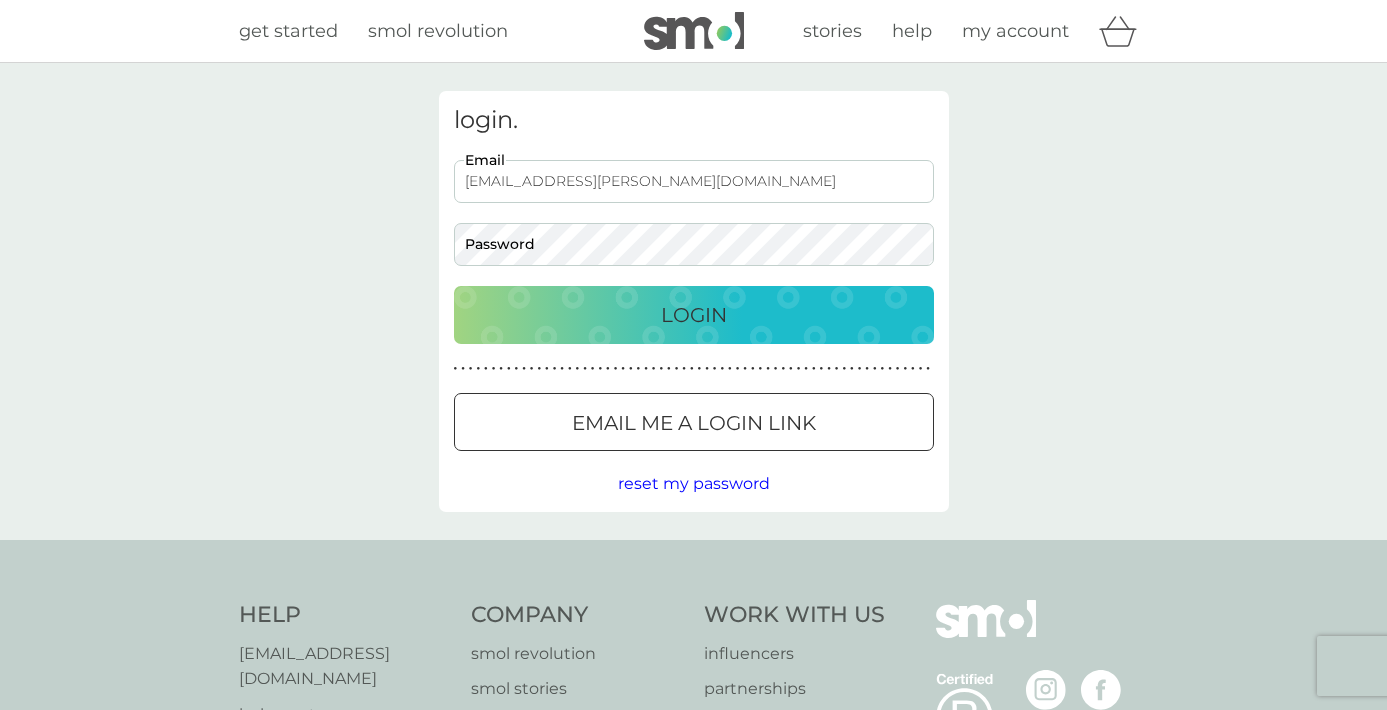 click on "Login" at bounding box center (694, 315) 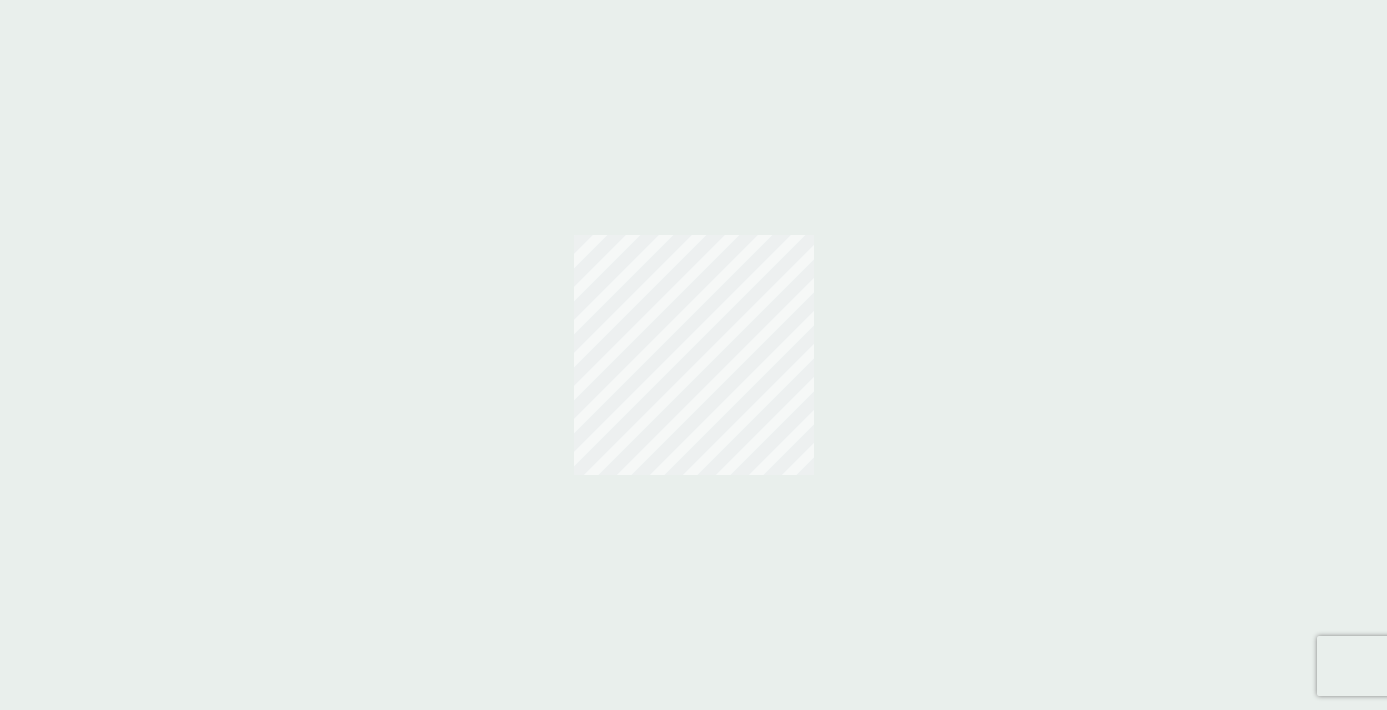 scroll, scrollTop: 0, scrollLeft: 0, axis: both 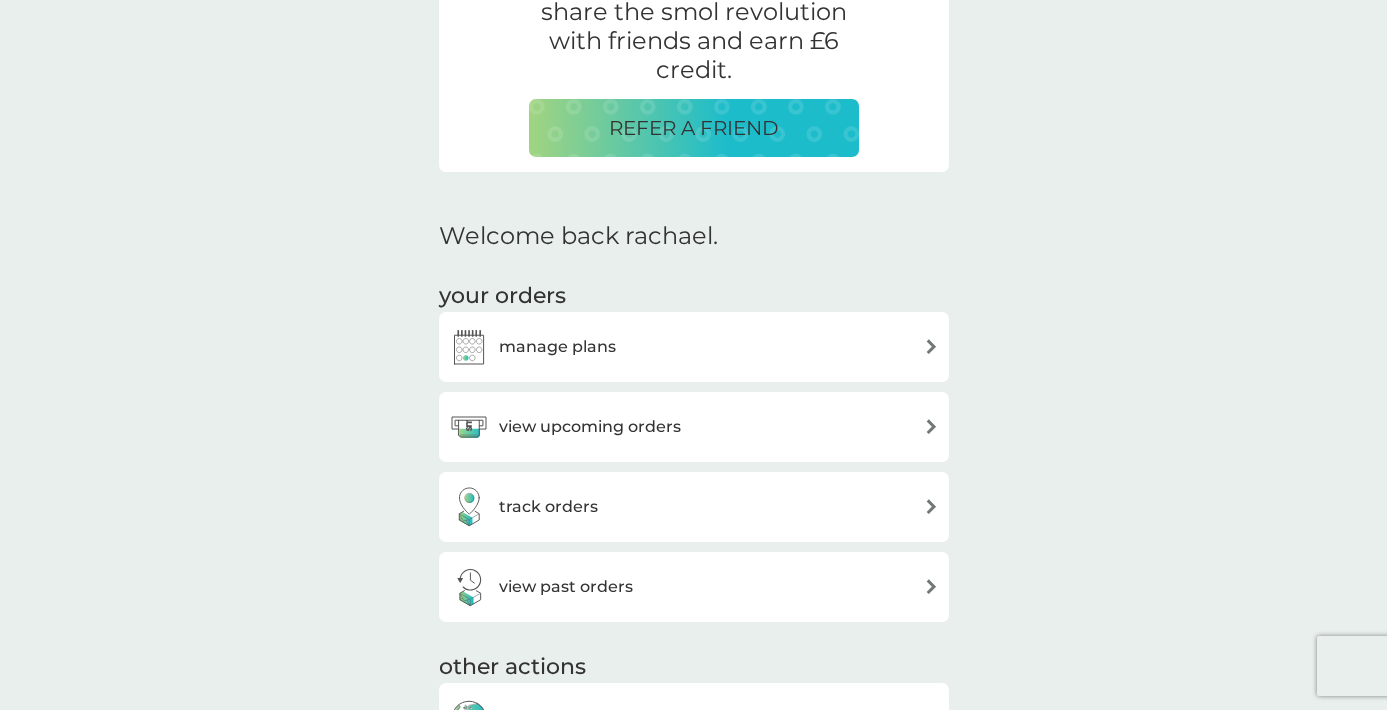 click on "manage plans" at bounding box center [557, 347] 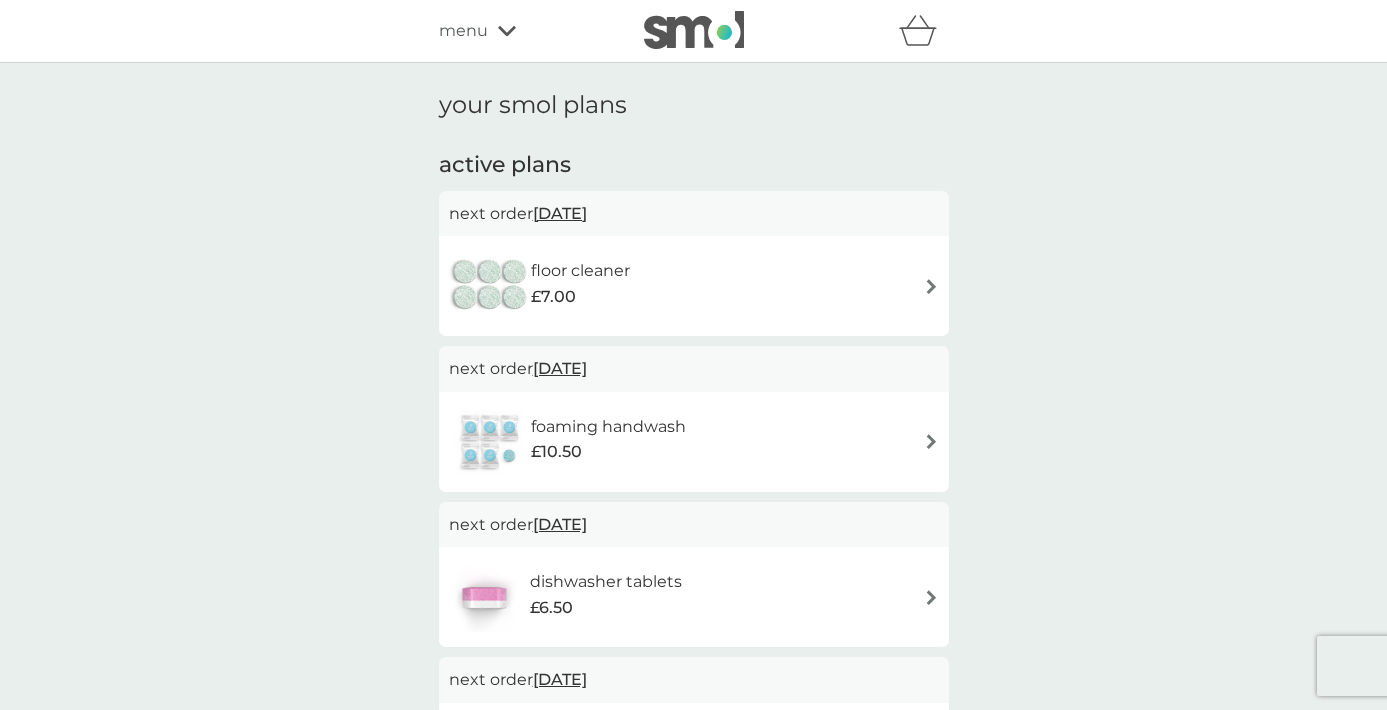 click at bounding box center [931, 286] 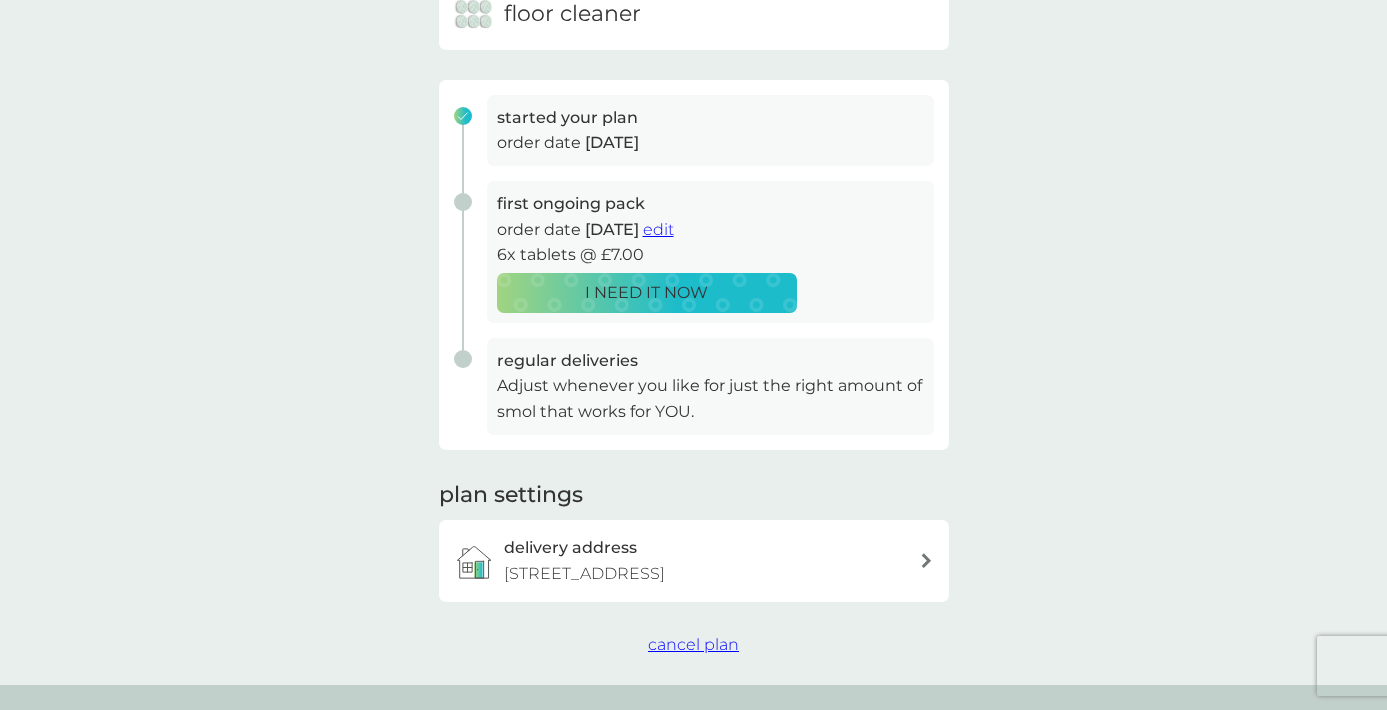 scroll, scrollTop: 241, scrollLeft: 0, axis: vertical 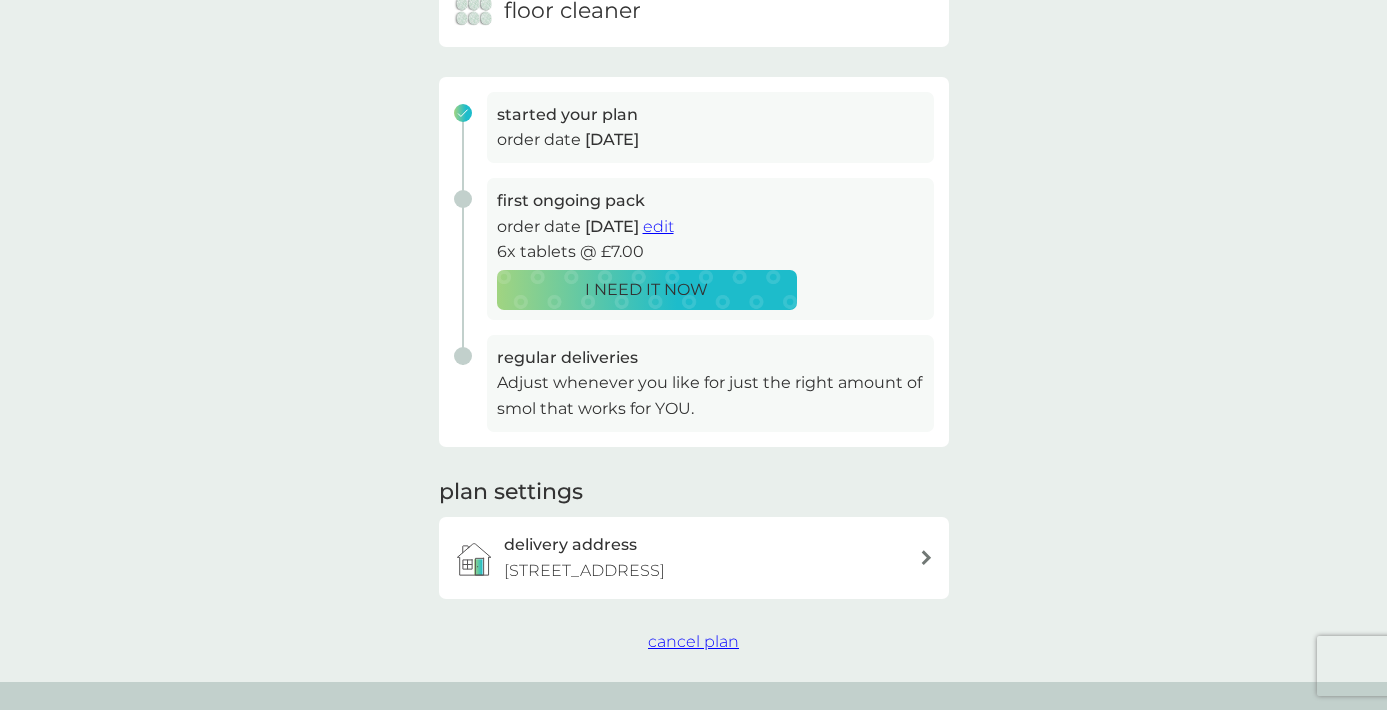 click on "edit" at bounding box center [658, 226] 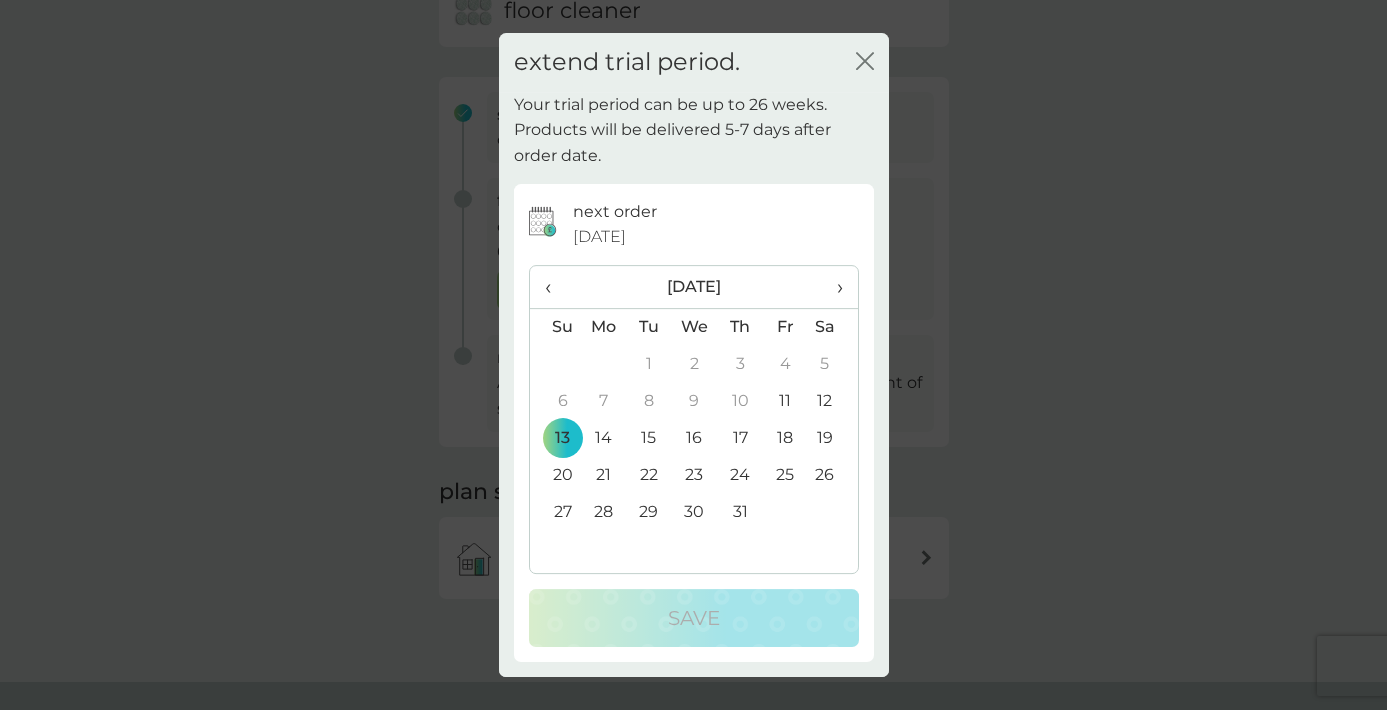 click on "27" at bounding box center (555, 512) 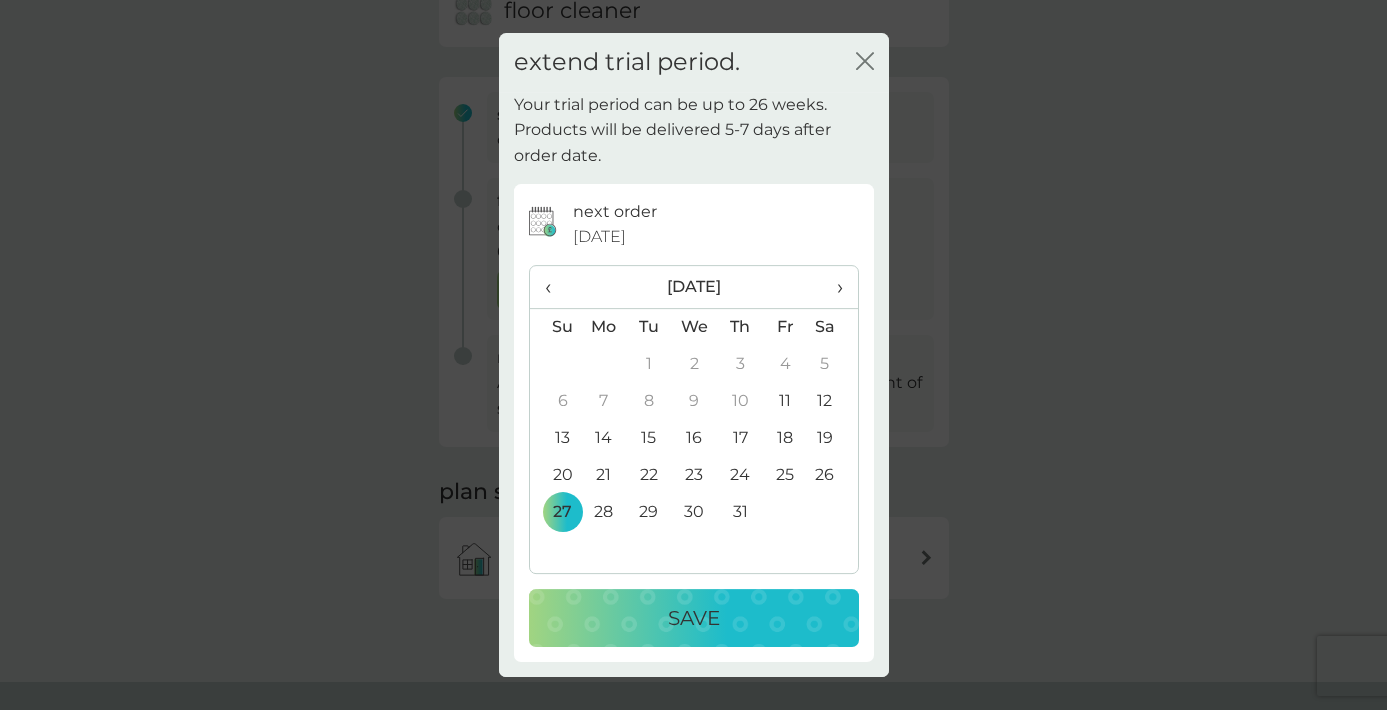 click on "›" at bounding box center (832, 287) 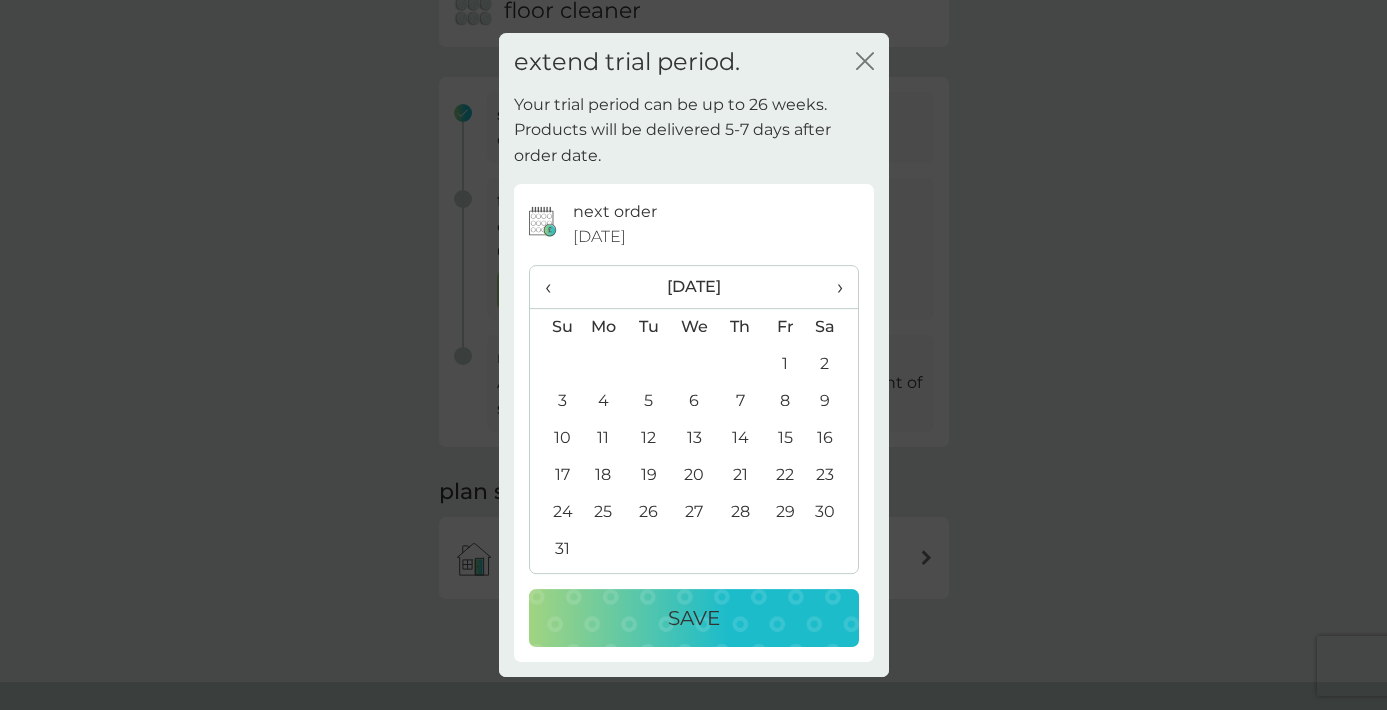 click on "1" at bounding box center (785, 364) 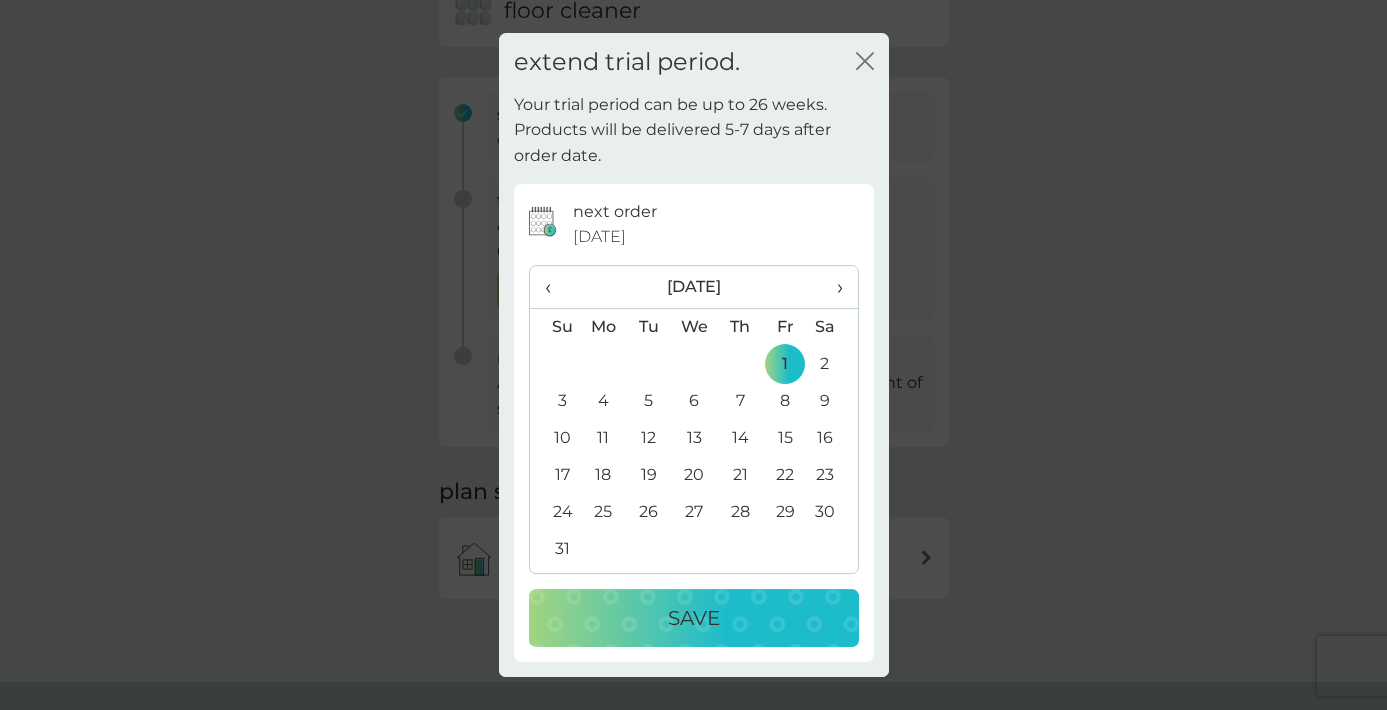 click on "close" 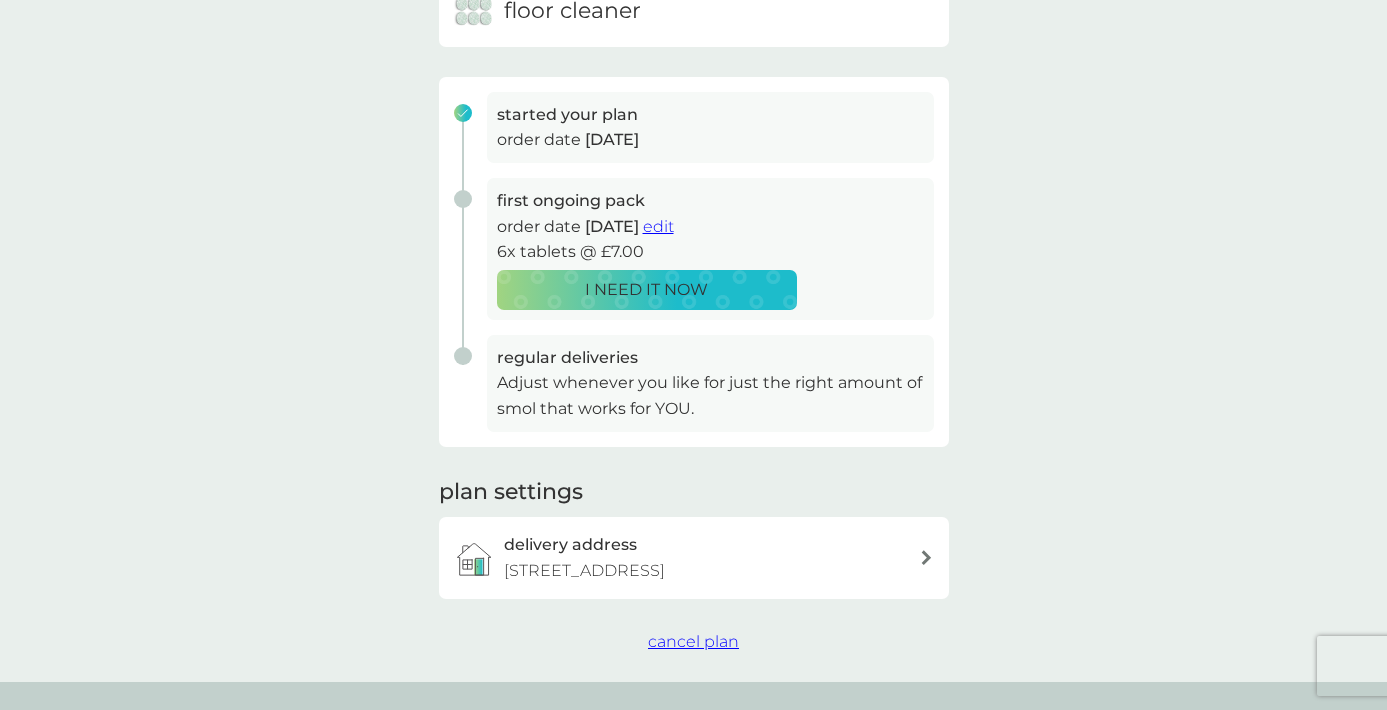 click on "cancel plan" at bounding box center (693, 641) 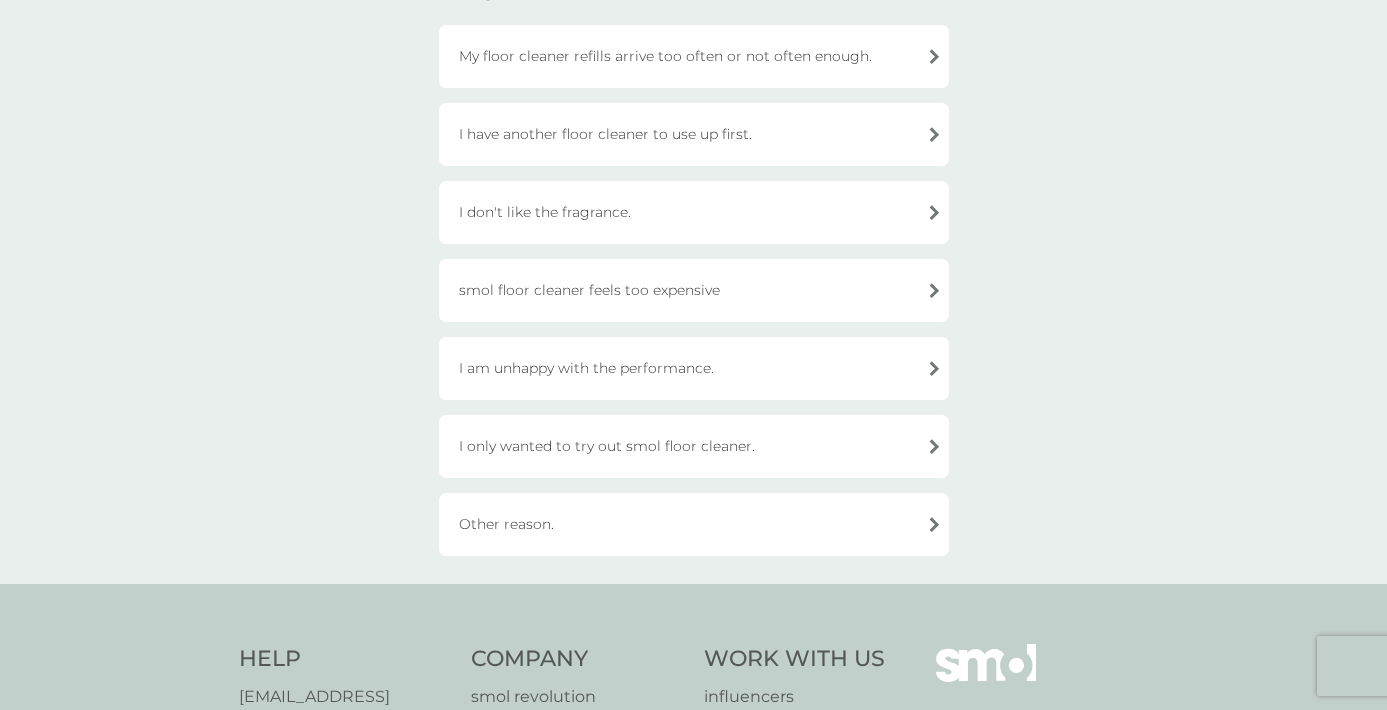 scroll, scrollTop: 214, scrollLeft: 0, axis: vertical 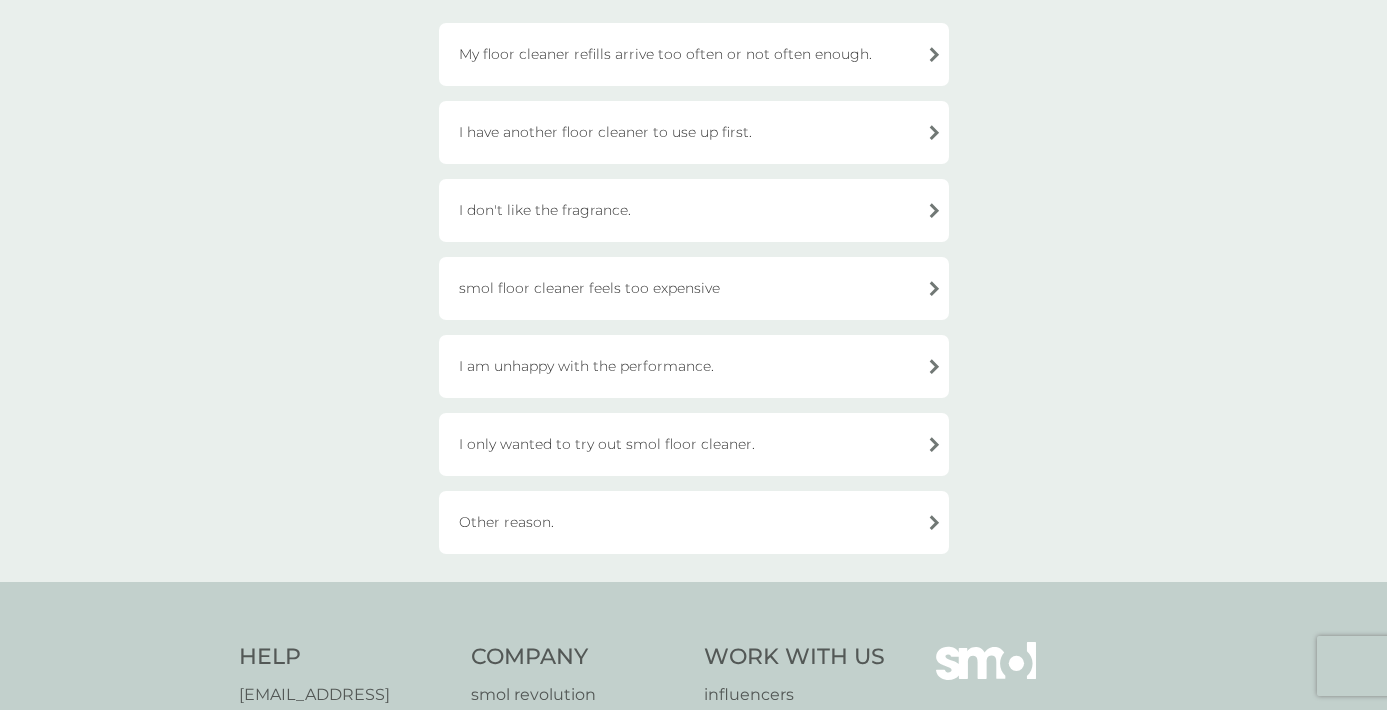 click on "Other reason." at bounding box center (694, 522) 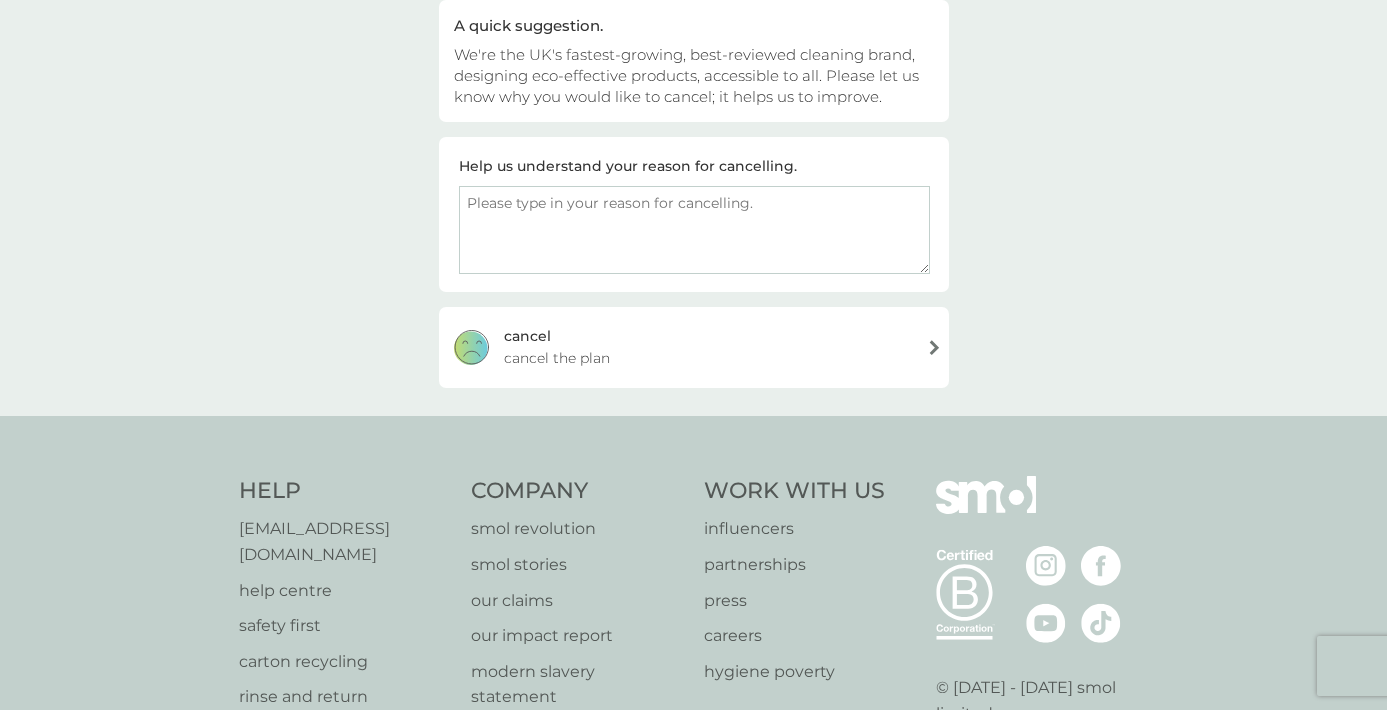 click at bounding box center [694, 230] 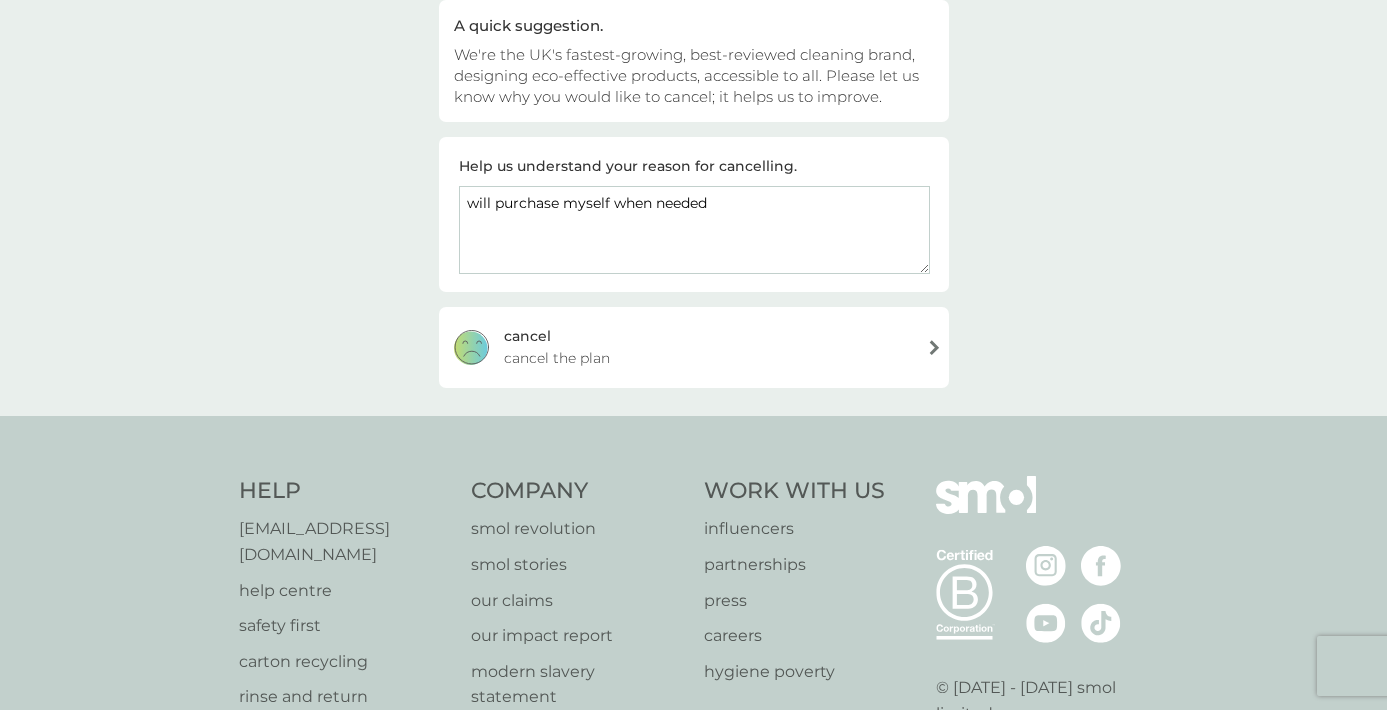 type on "will purchase myself when needed" 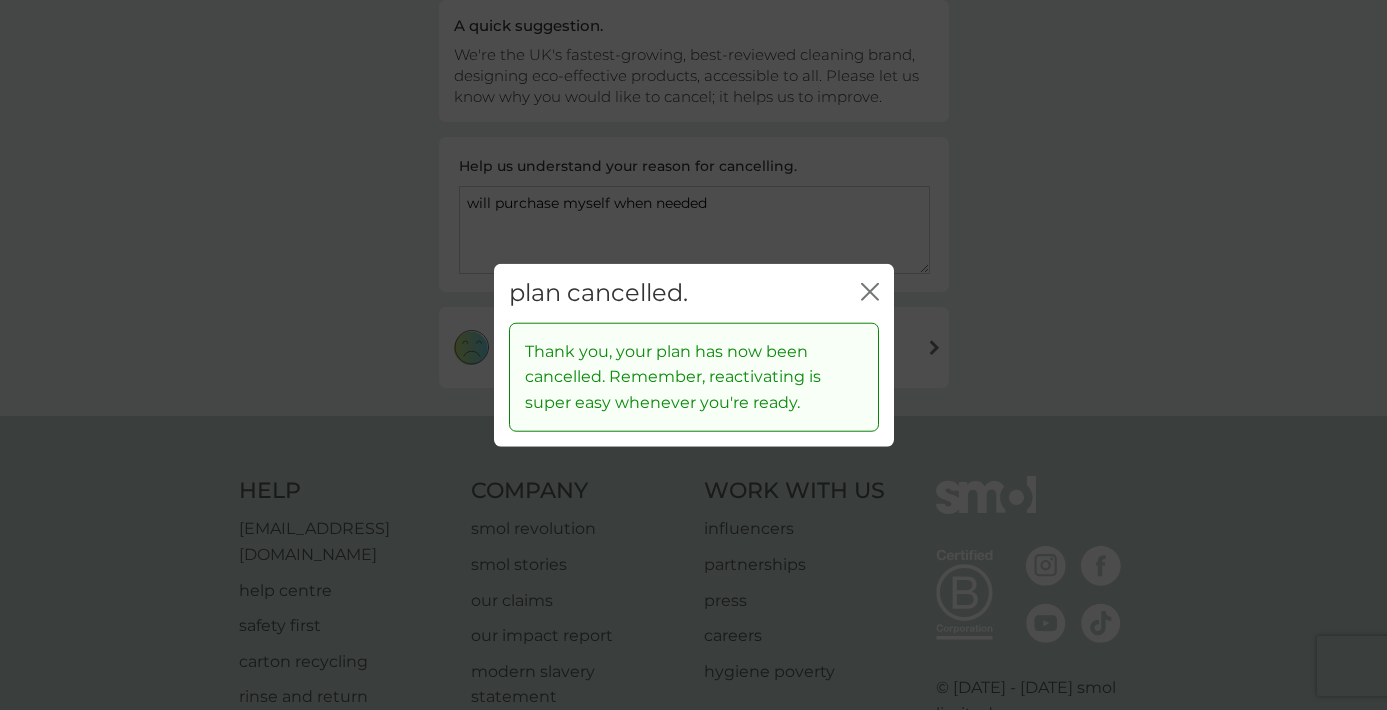 click on "close" 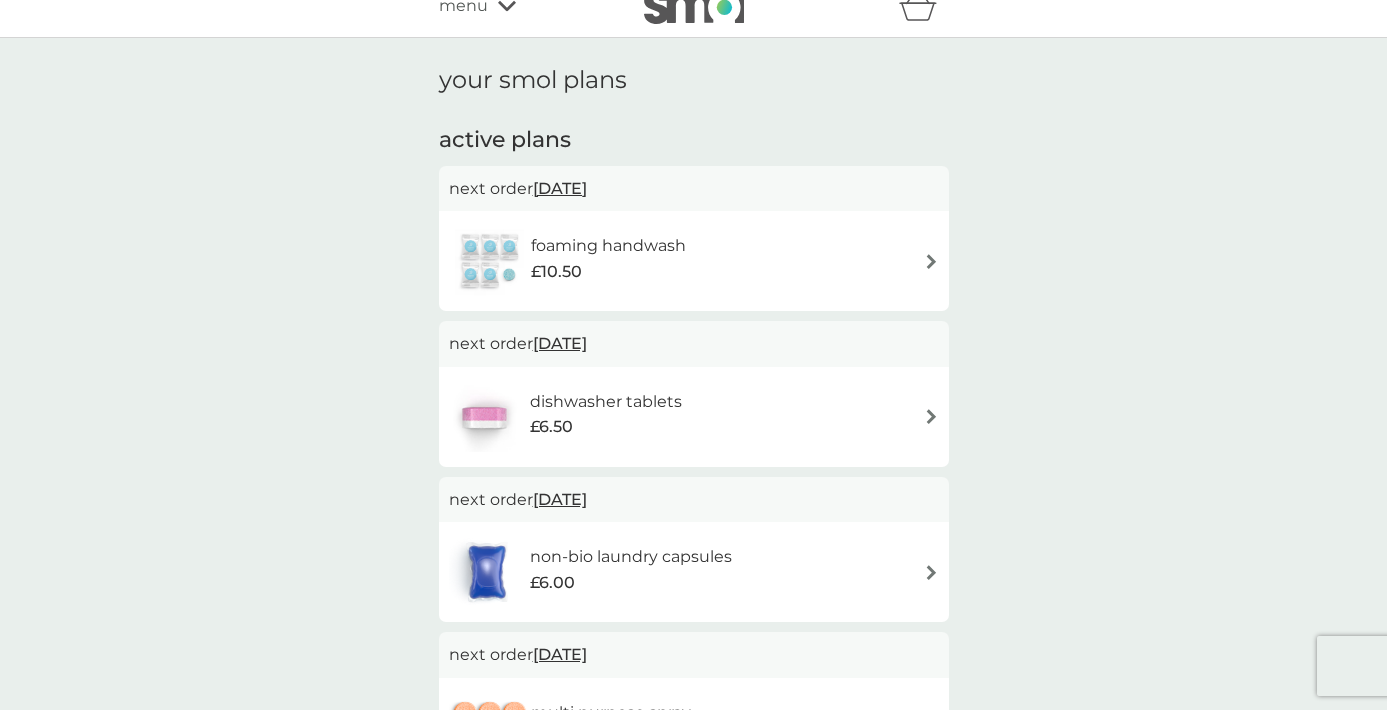 scroll, scrollTop: 32, scrollLeft: 0, axis: vertical 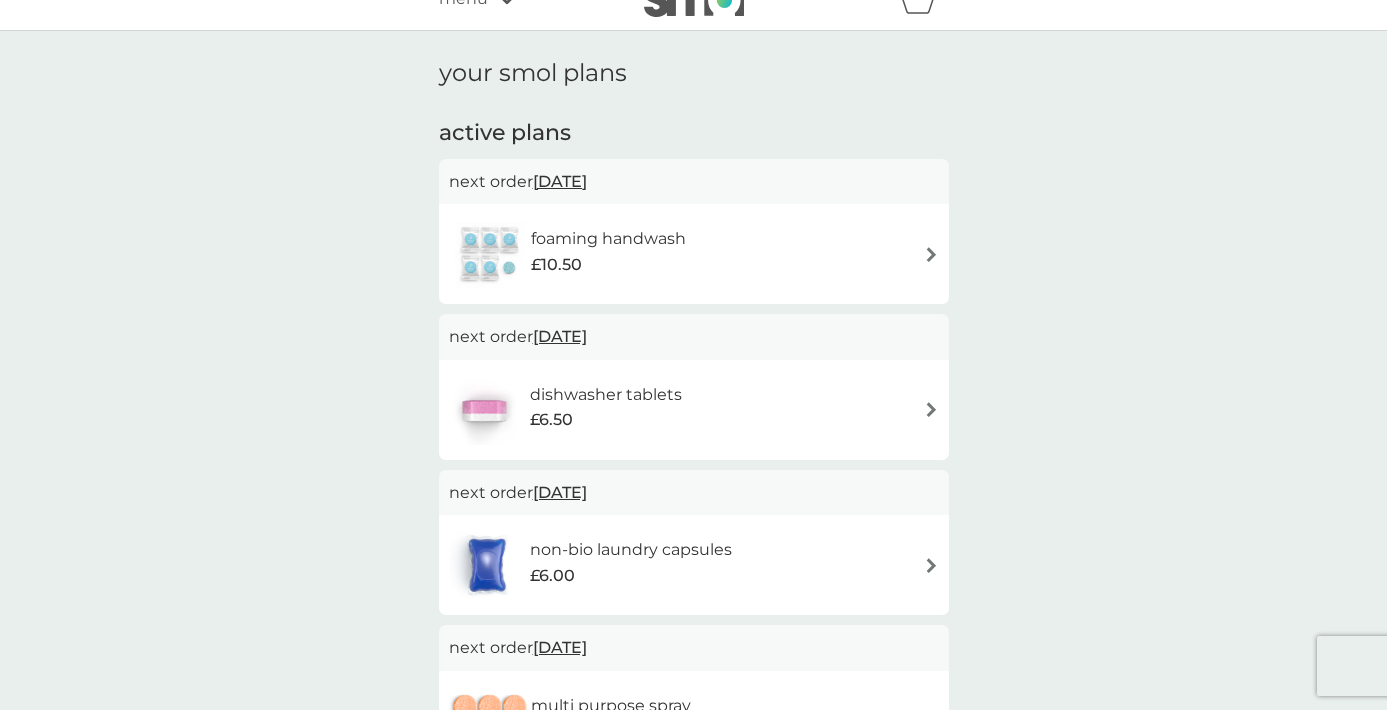 click on "foaming handwash £10.50" at bounding box center [694, 254] 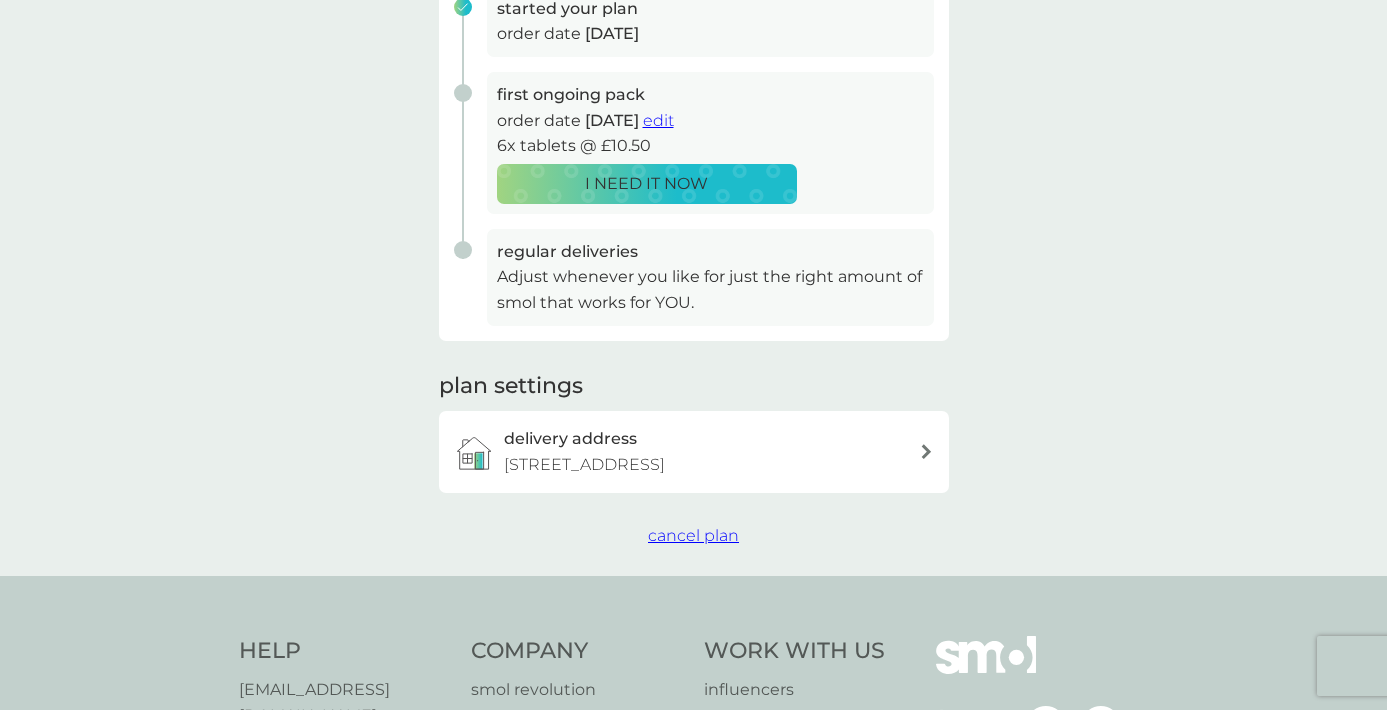 scroll, scrollTop: 464, scrollLeft: 0, axis: vertical 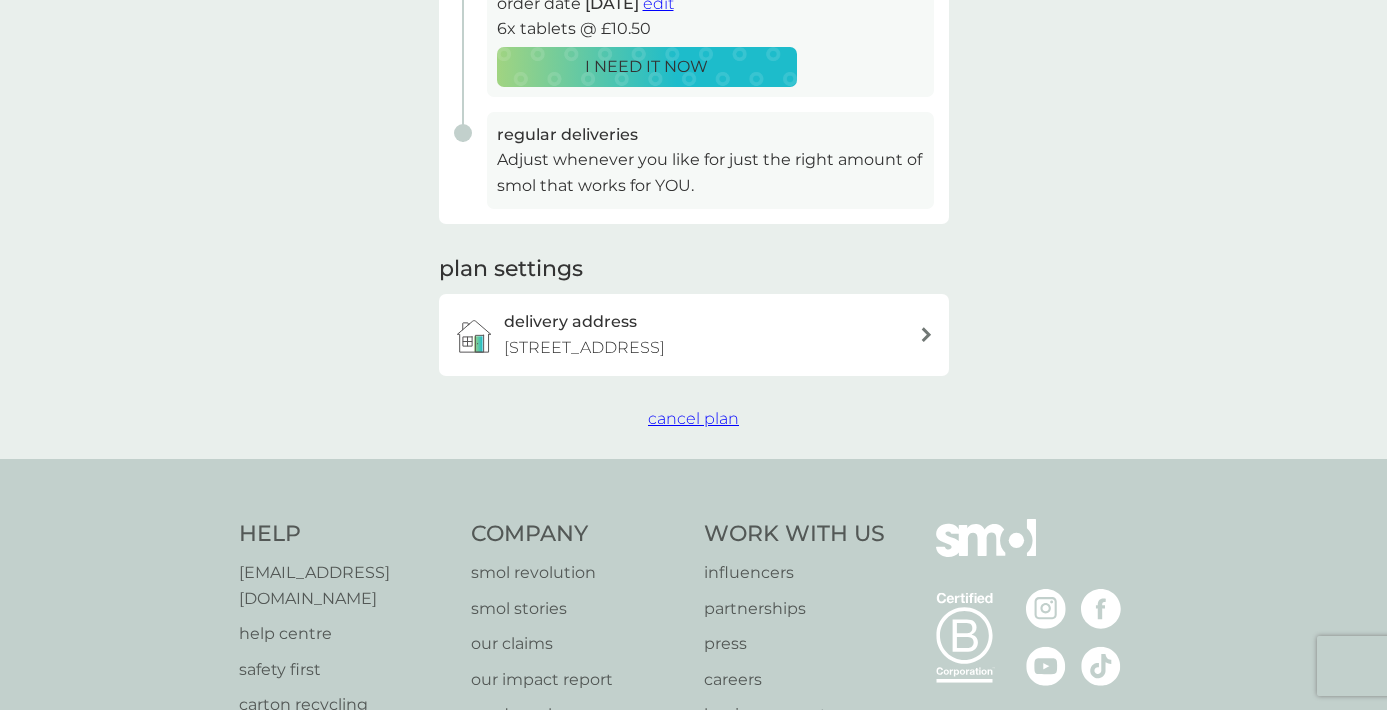 click on "cancel plan" at bounding box center [693, 418] 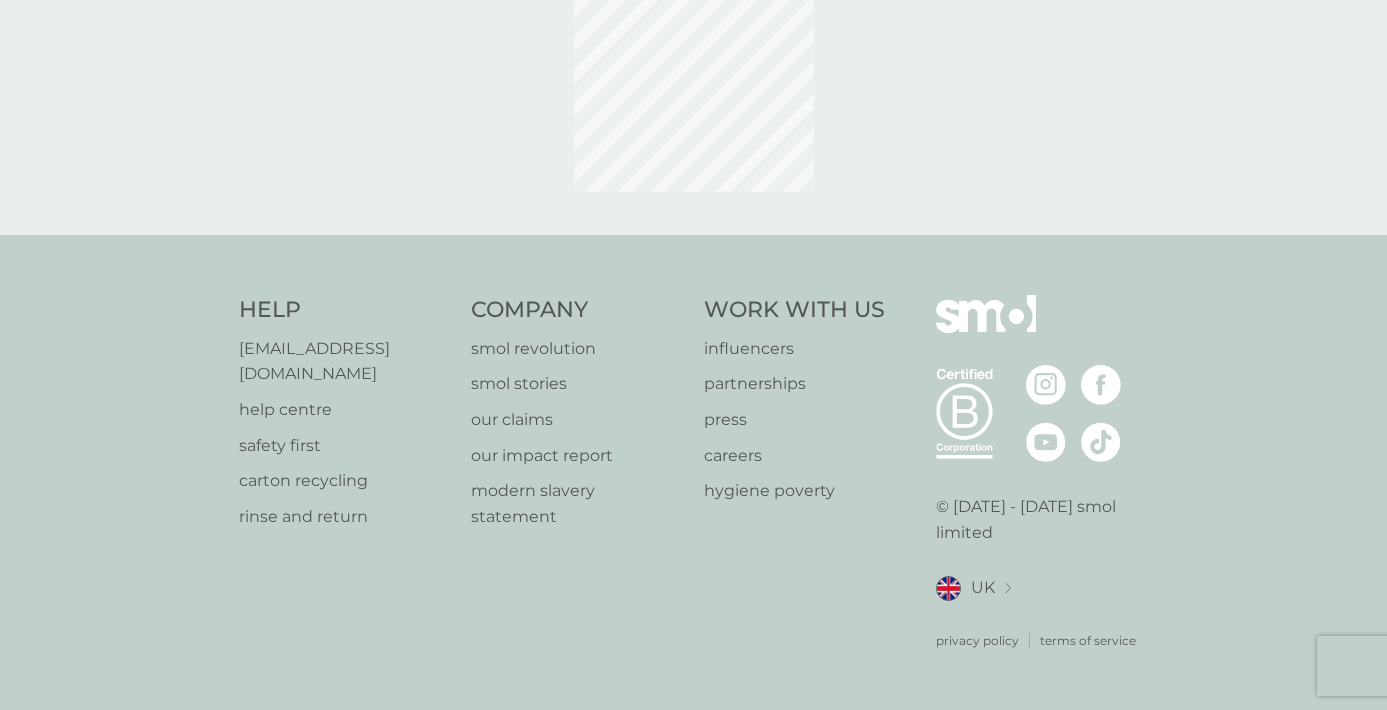 scroll, scrollTop: 0, scrollLeft: 0, axis: both 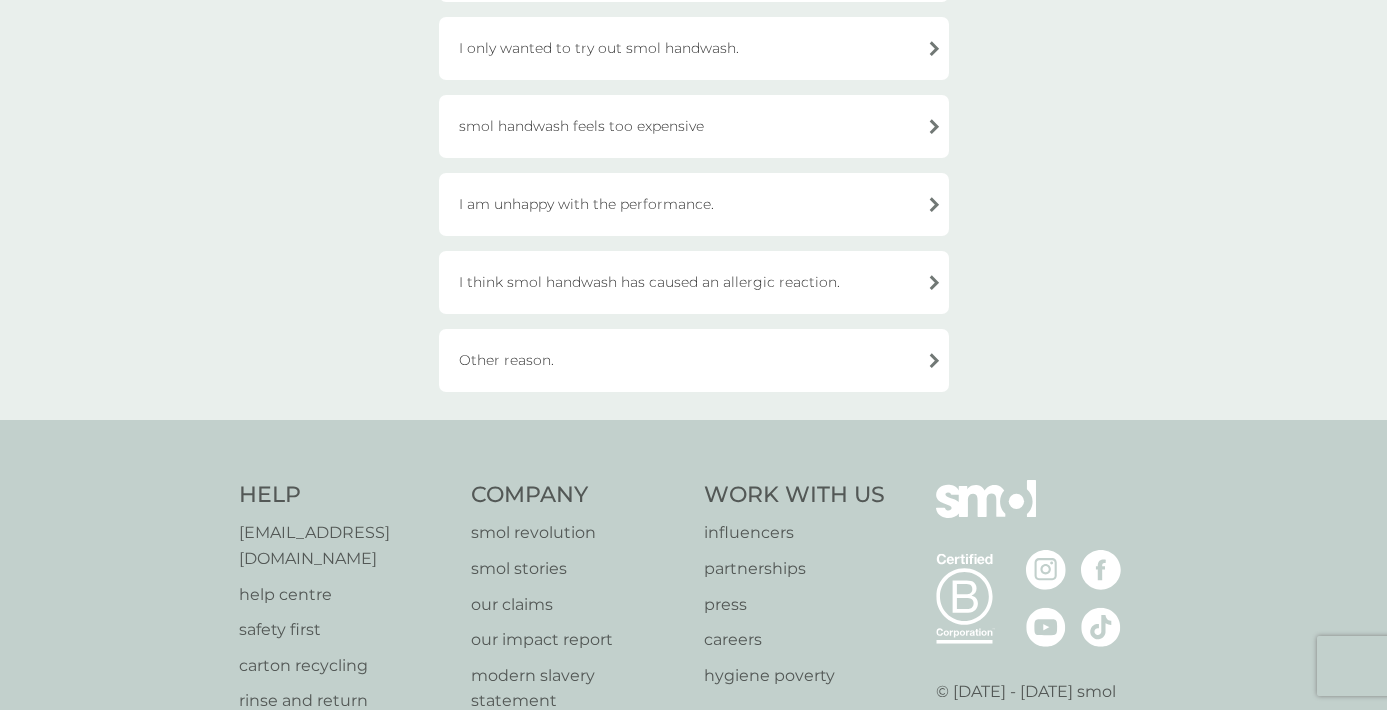 click on "Other reason." at bounding box center (694, 360) 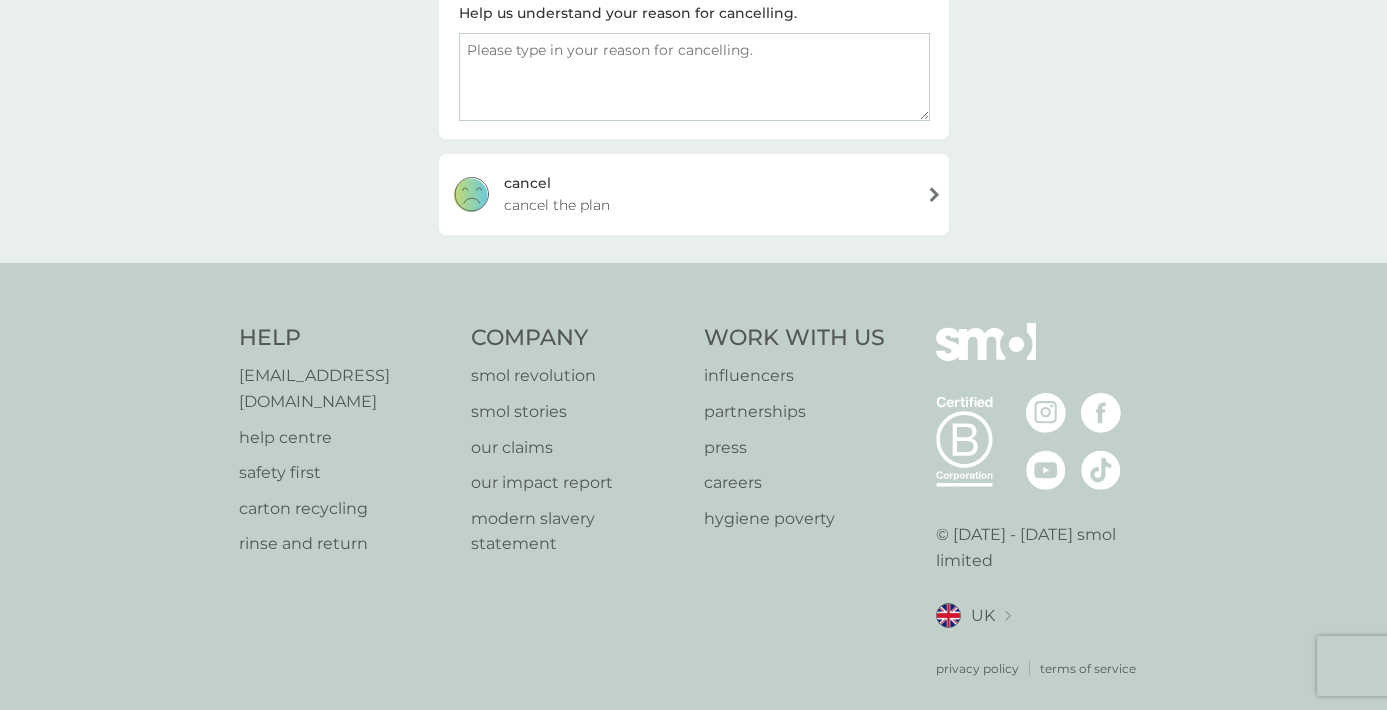 click at bounding box center (694, 77) 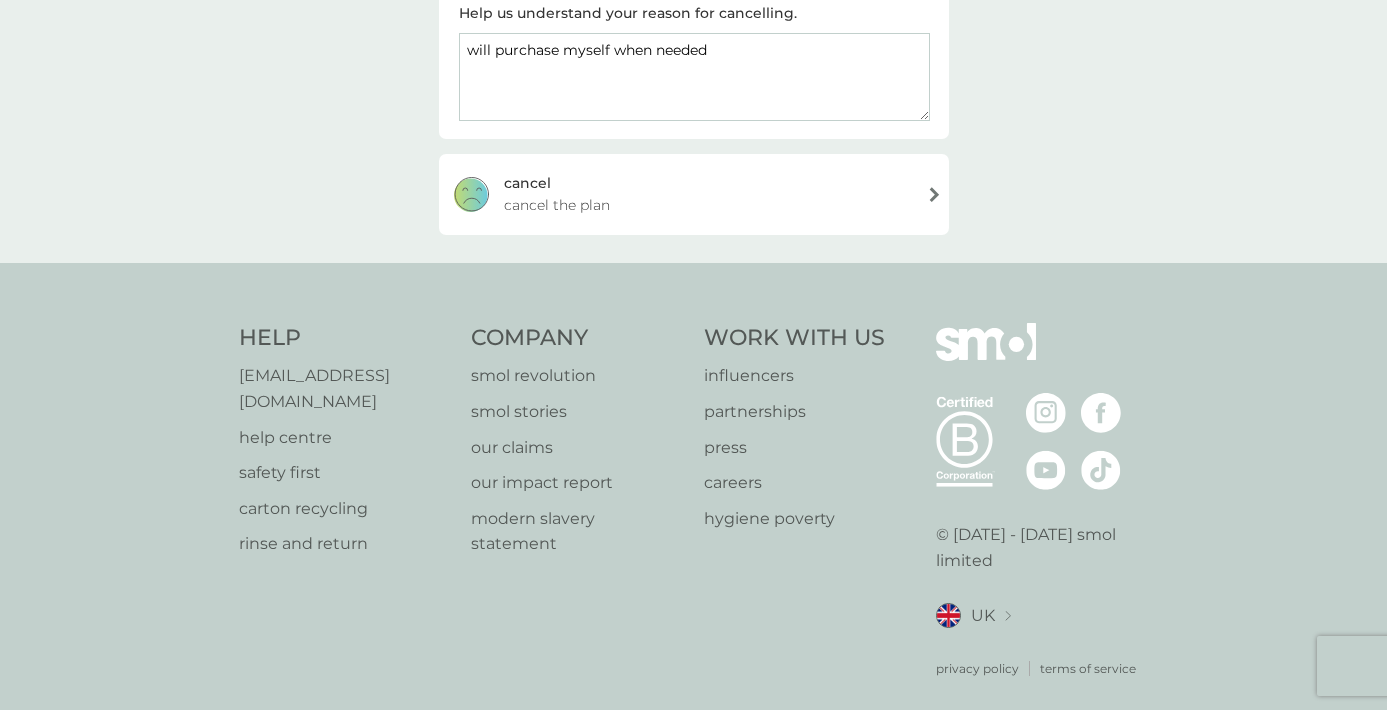 type on "will purchase myself when needed" 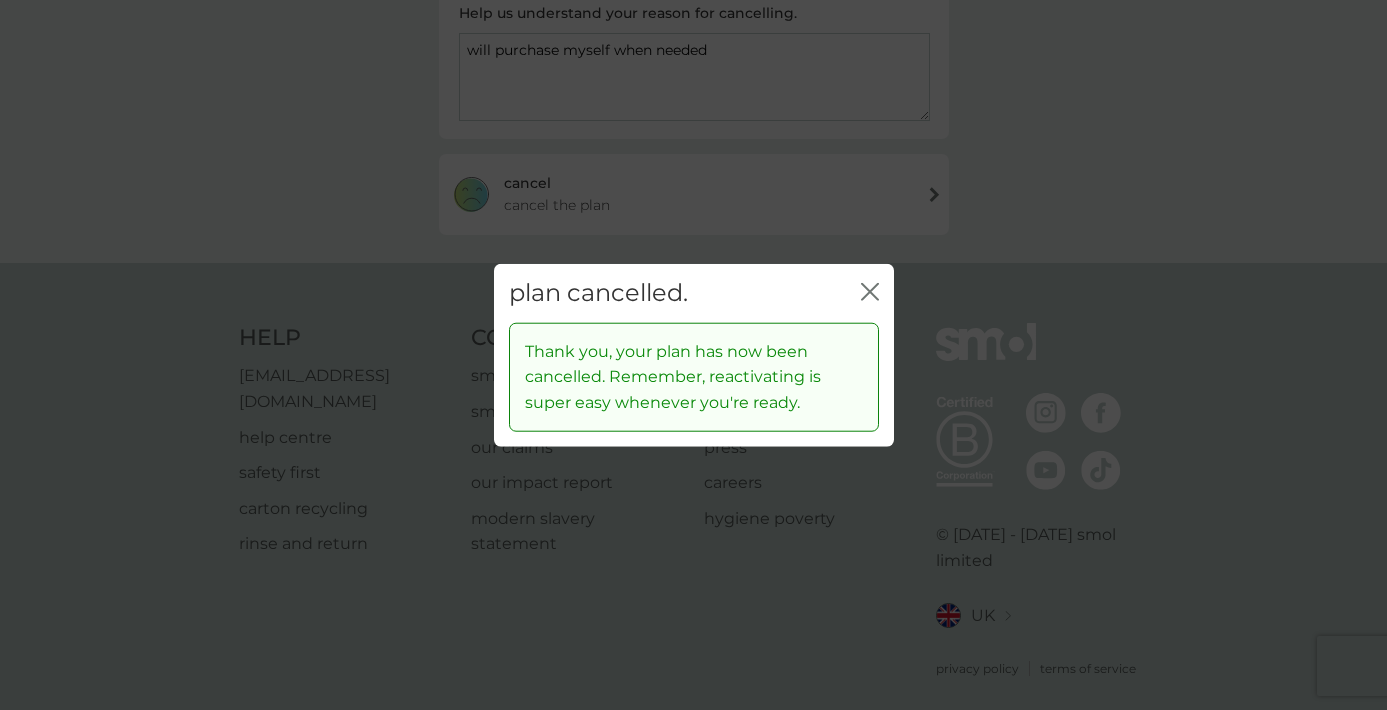 click on "close" 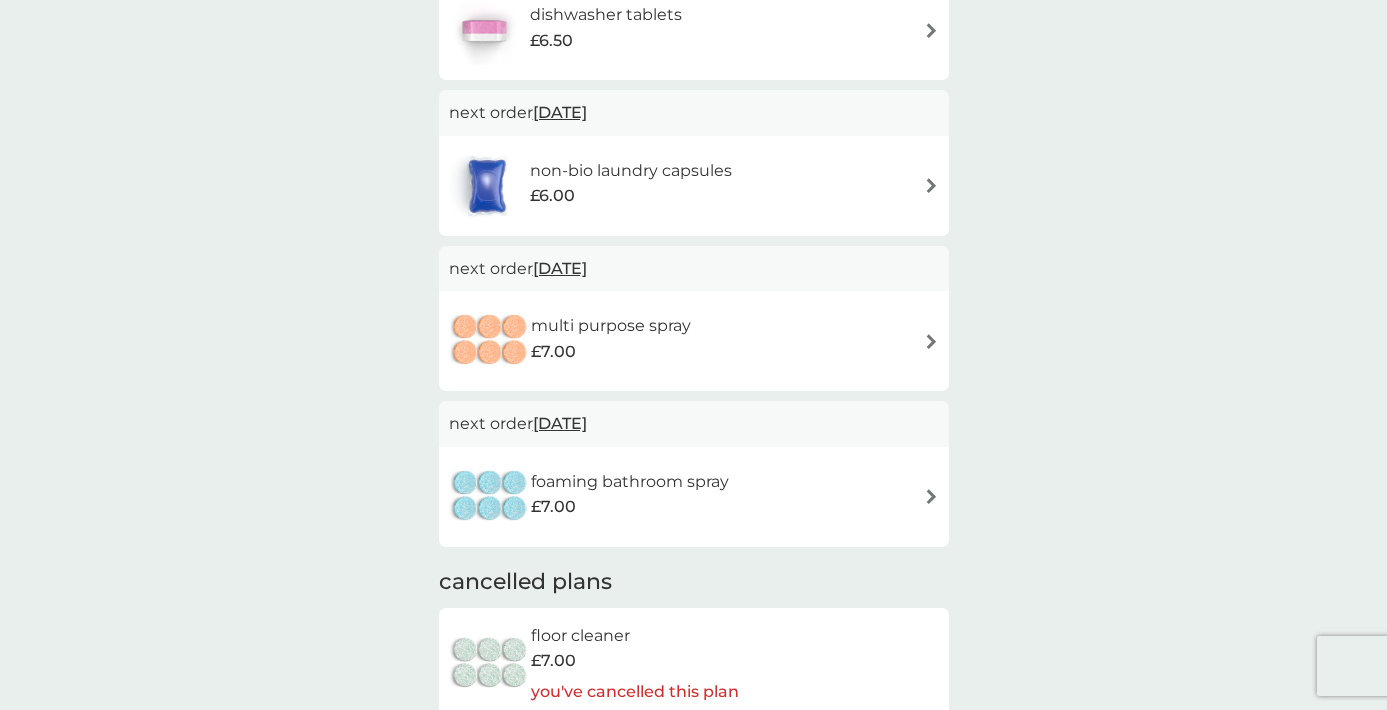 scroll, scrollTop: 280, scrollLeft: 0, axis: vertical 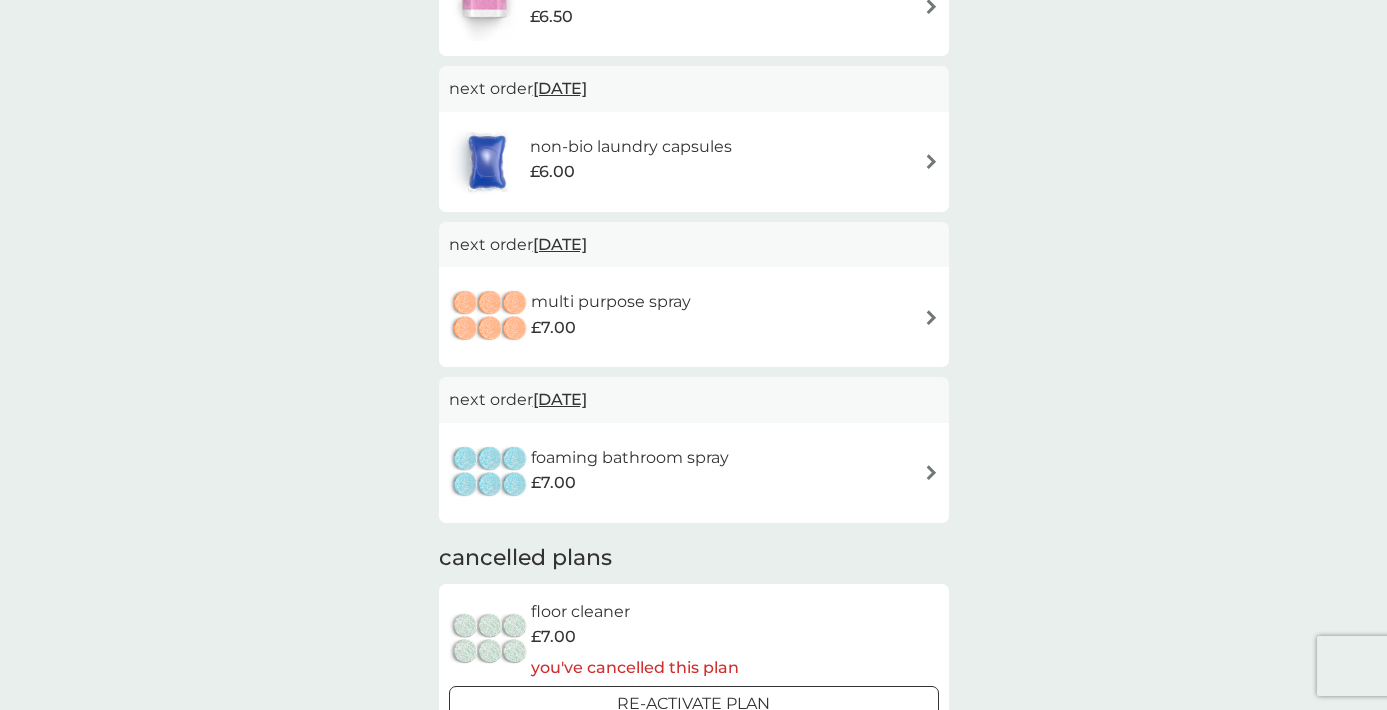 click on "multi purpose spray" at bounding box center (611, 302) 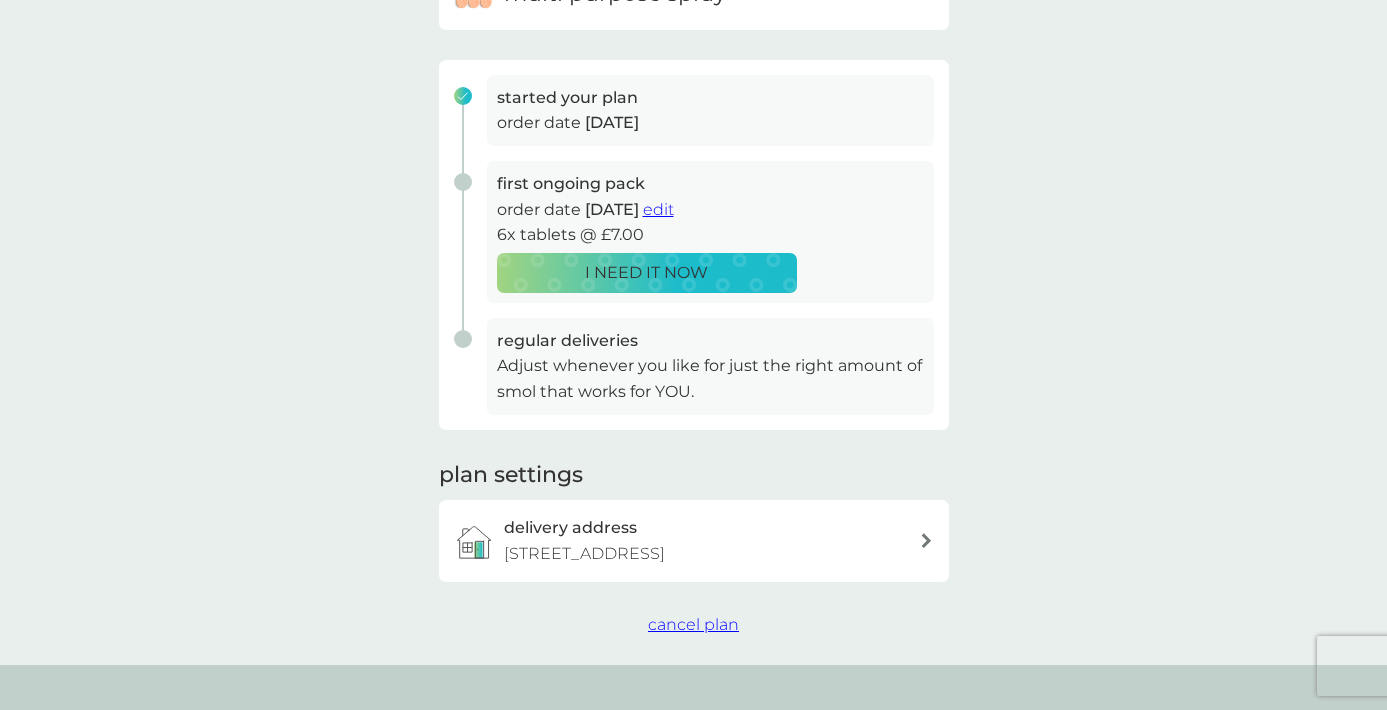 scroll, scrollTop: 251, scrollLeft: 0, axis: vertical 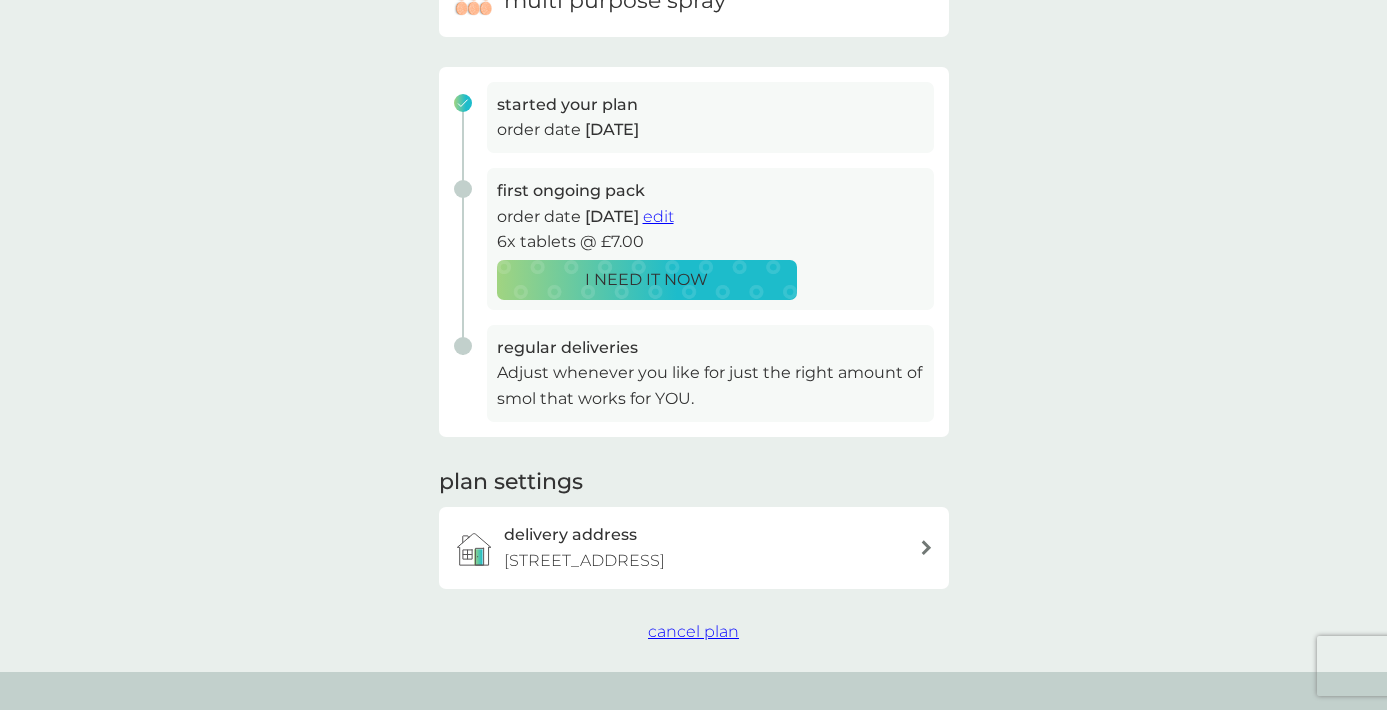 click on "cancel plan" at bounding box center [693, 631] 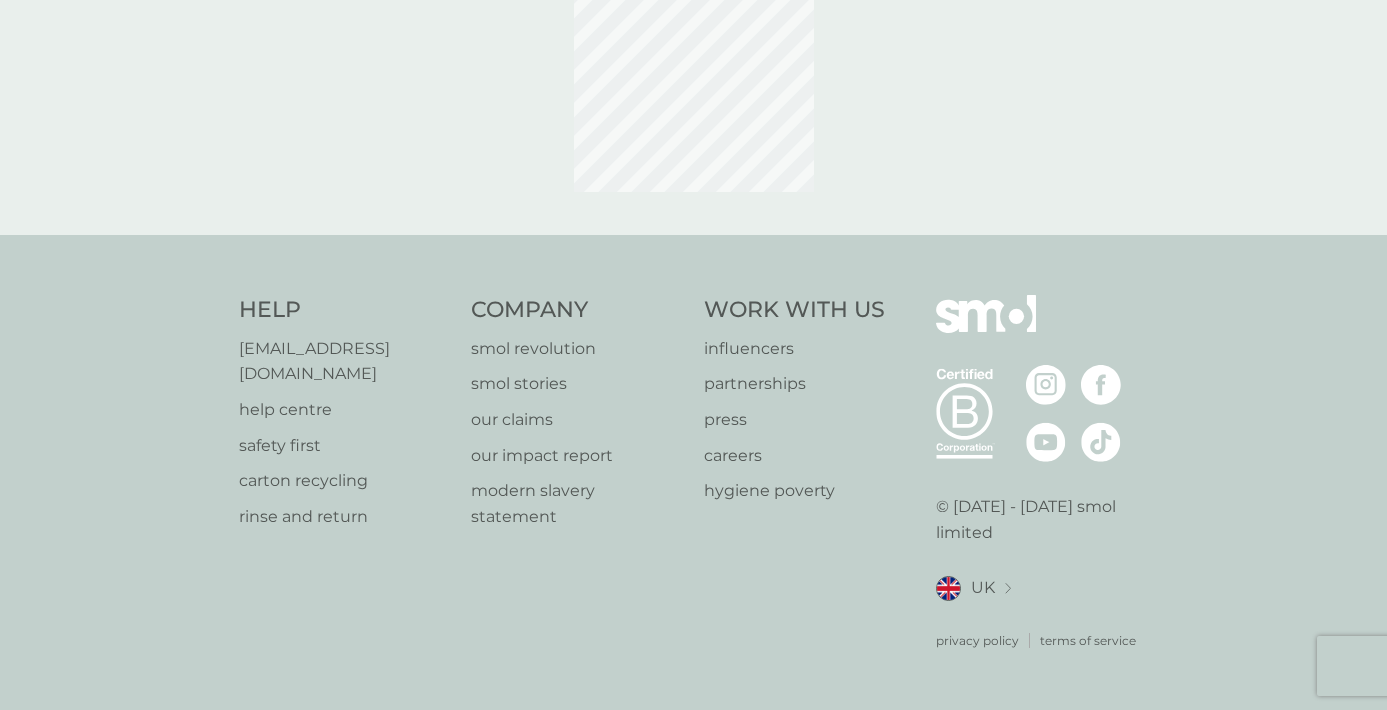 scroll, scrollTop: 0, scrollLeft: 0, axis: both 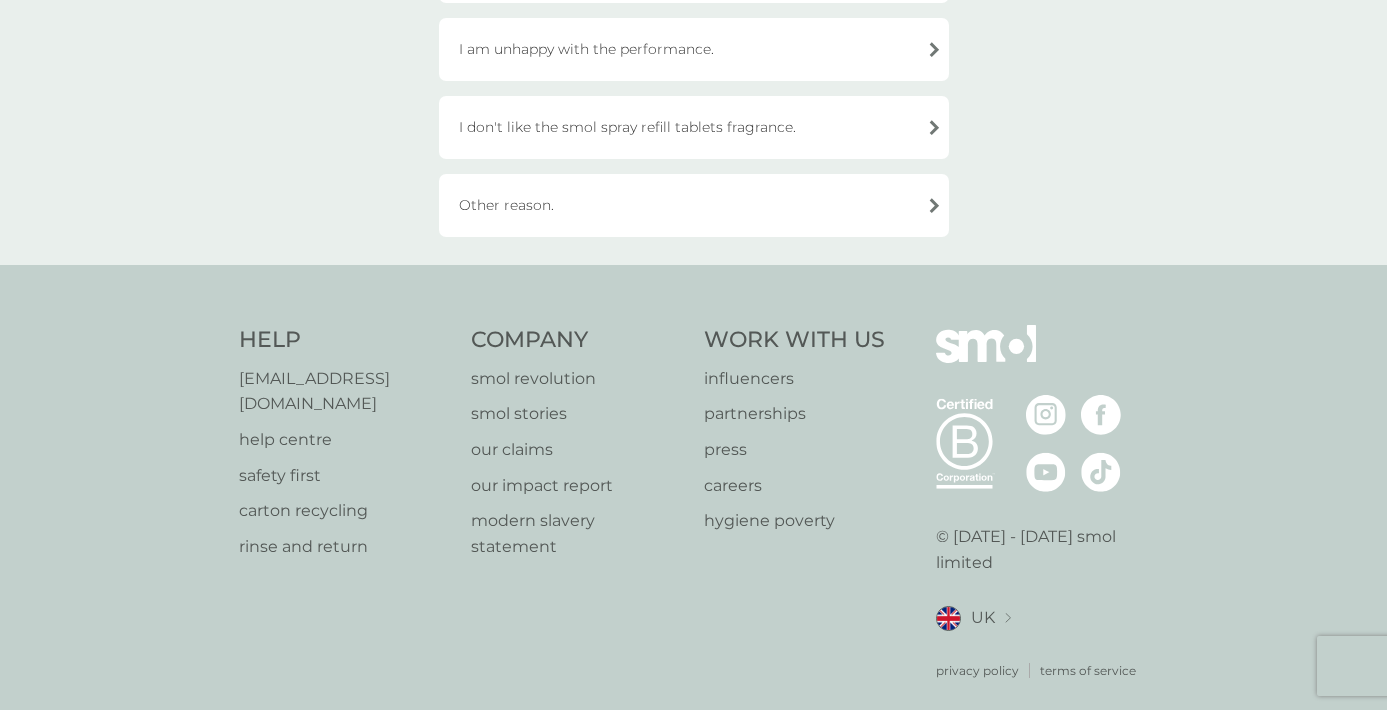 click on "Other reason." at bounding box center [694, 205] 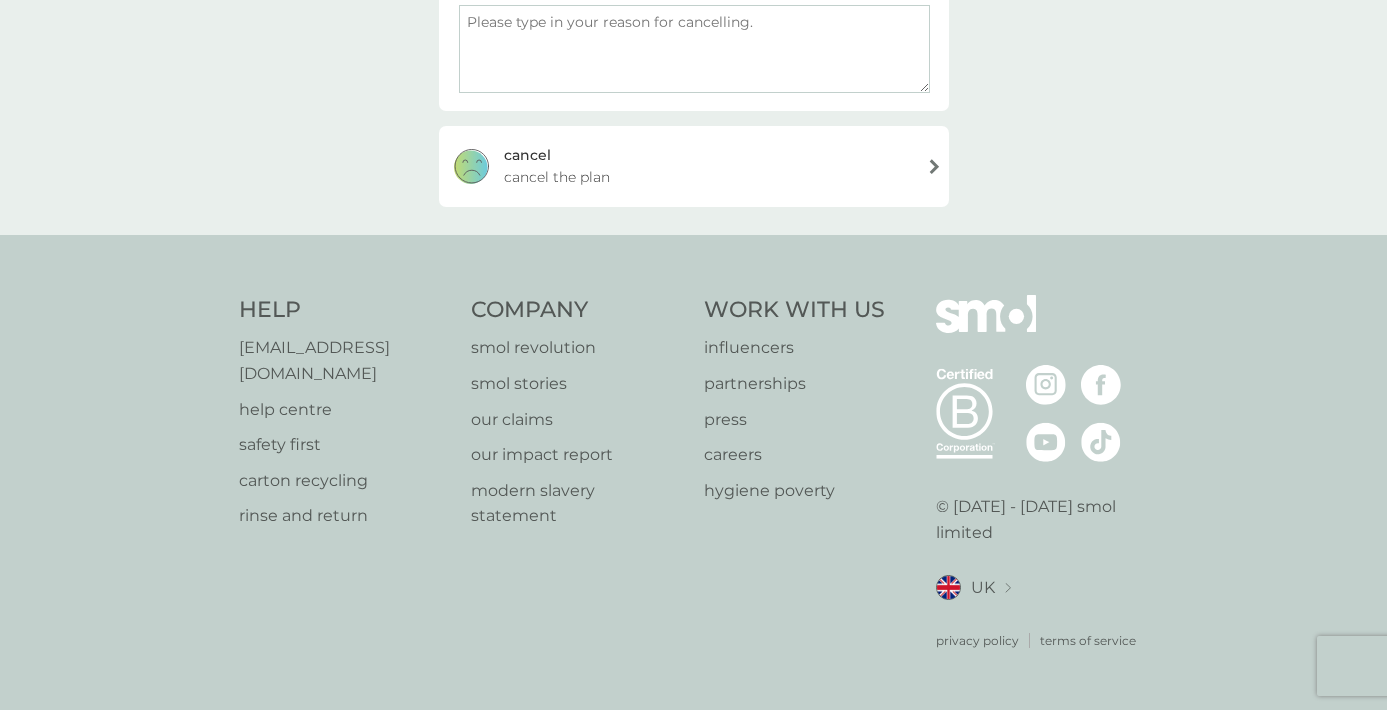 scroll, scrollTop: 367, scrollLeft: 0, axis: vertical 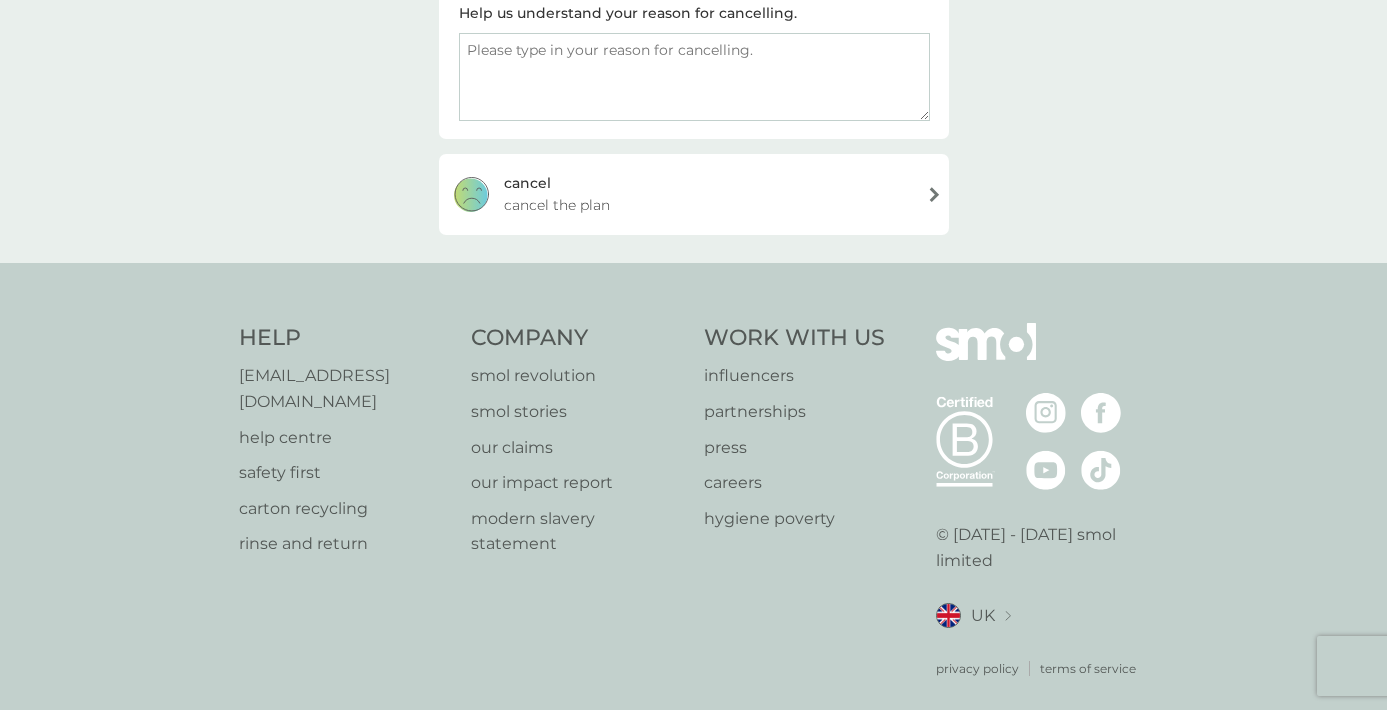 click at bounding box center (694, 77) 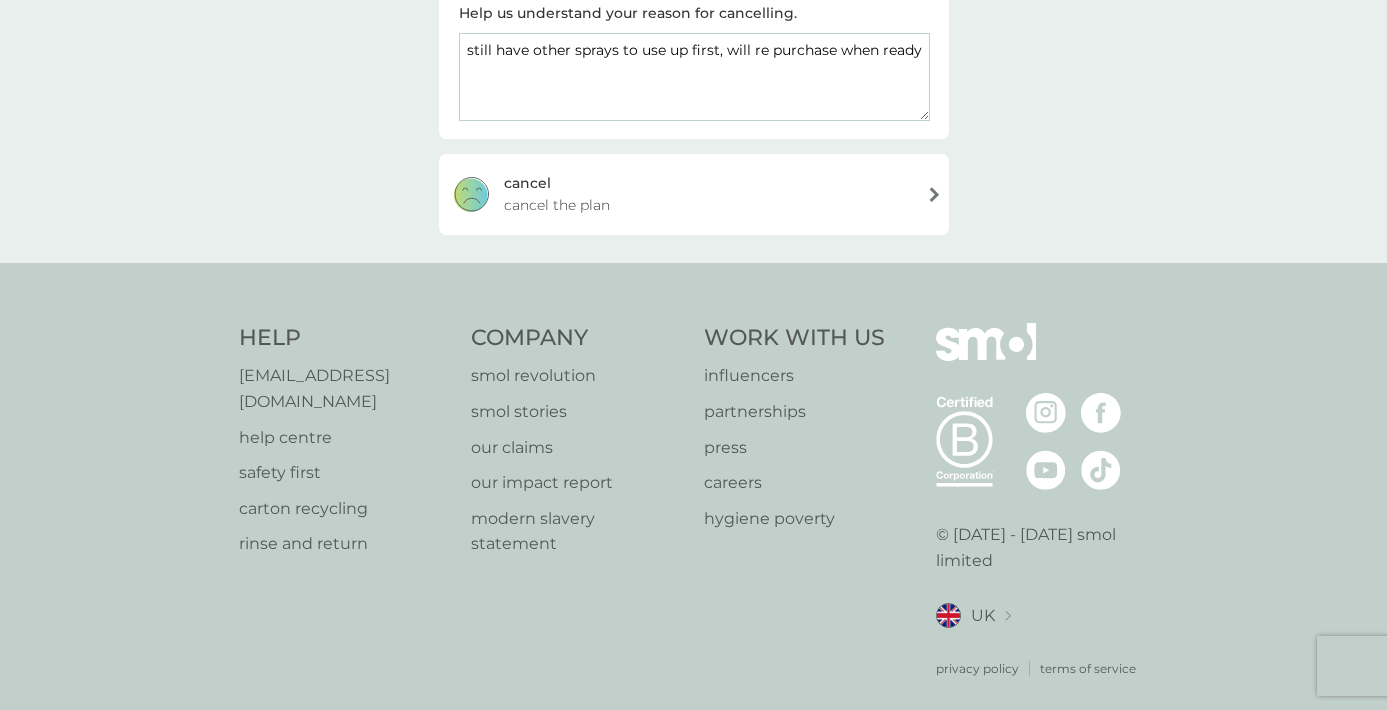 type on "still have other sprays to use up first, will re purchase when ready" 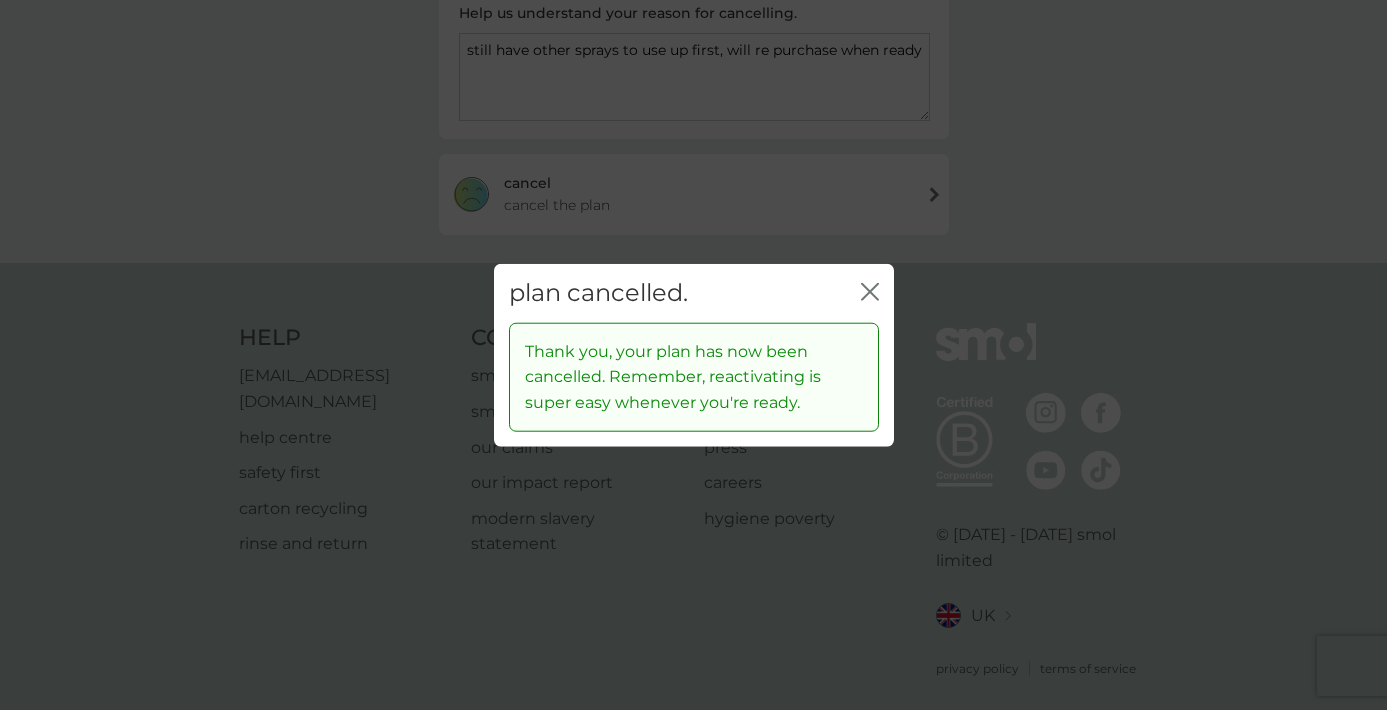 click on "close" 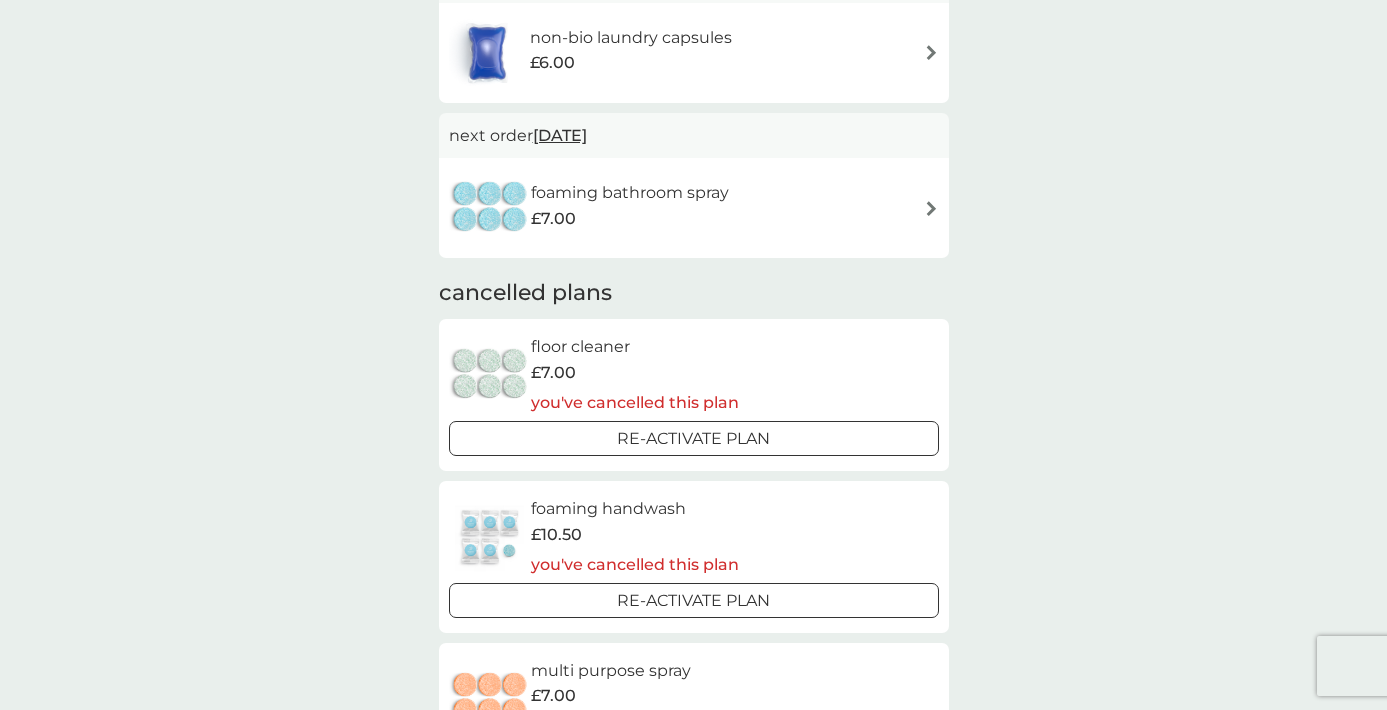 scroll, scrollTop: 392, scrollLeft: 0, axis: vertical 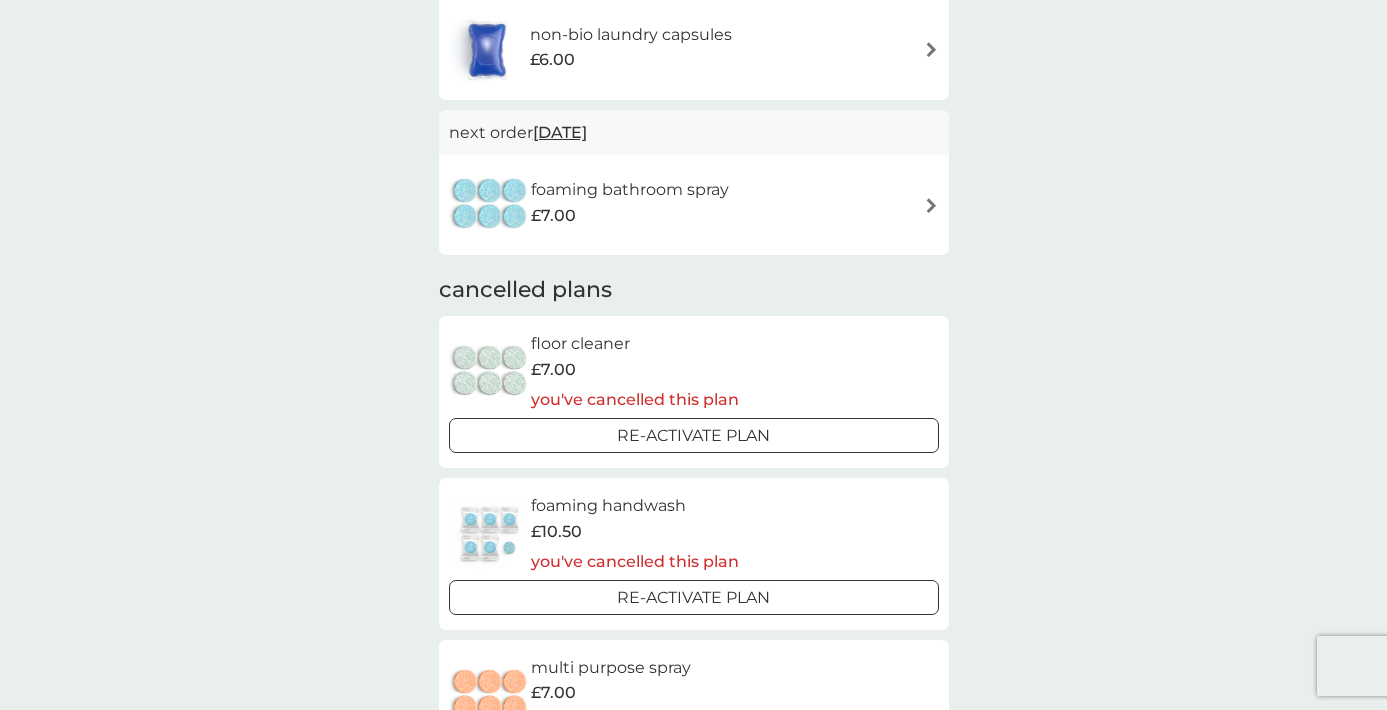 click on "£7.00" at bounding box center [630, 216] 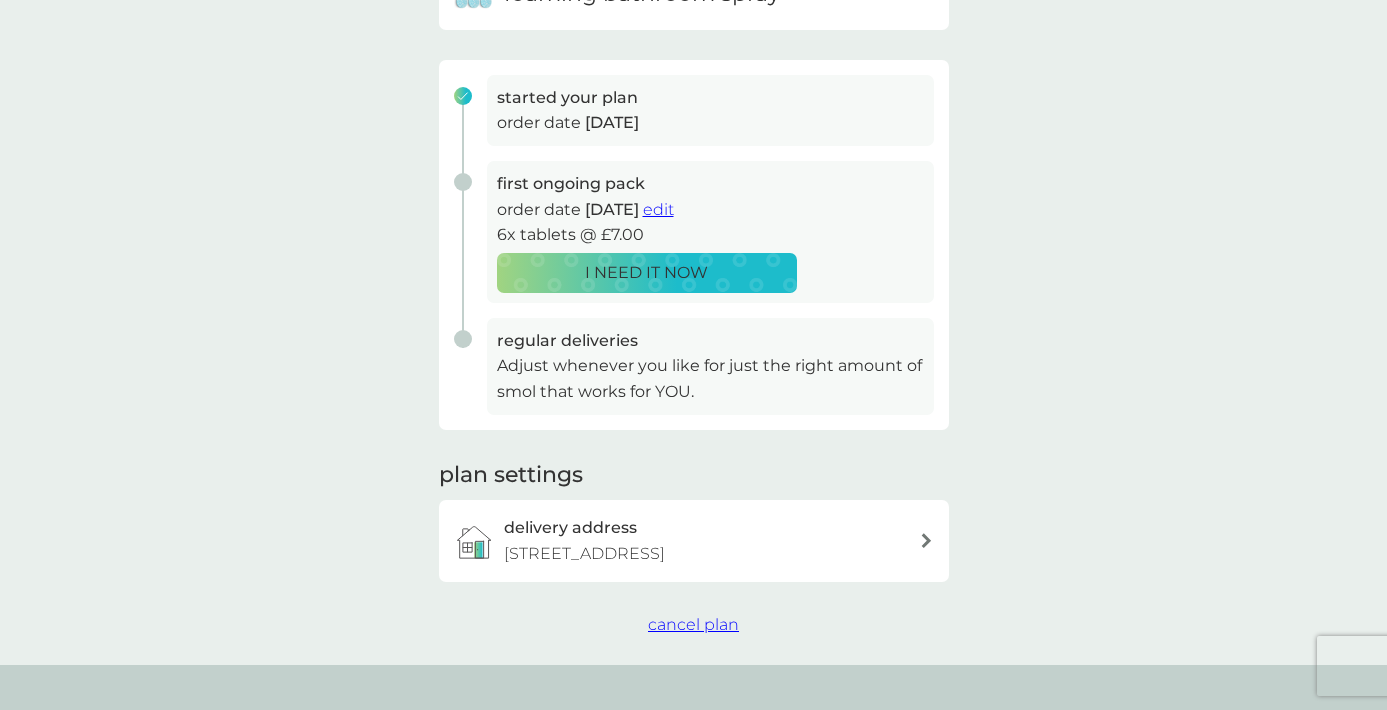 scroll, scrollTop: 324, scrollLeft: 0, axis: vertical 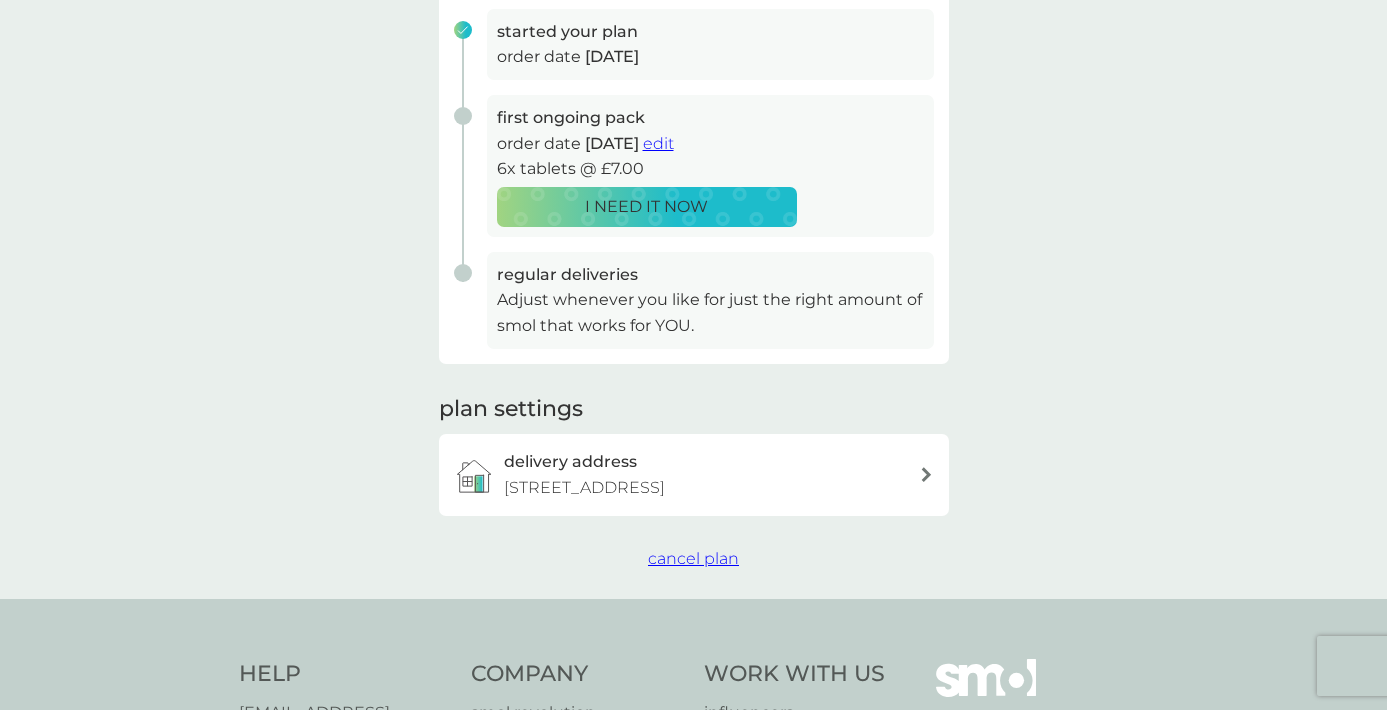 click on "cancel plan" at bounding box center [693, 558] 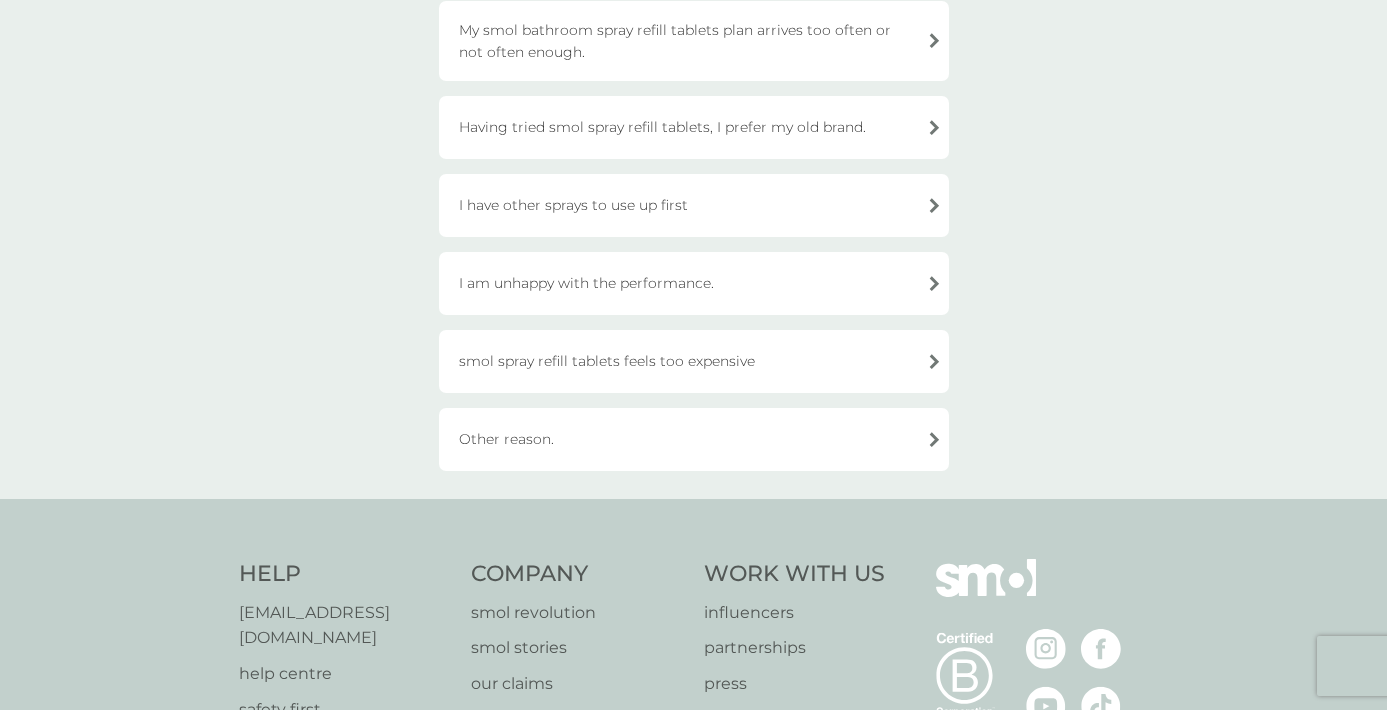 scroll, scrollTop: 315, scrollLeft: 0, axis: vertical 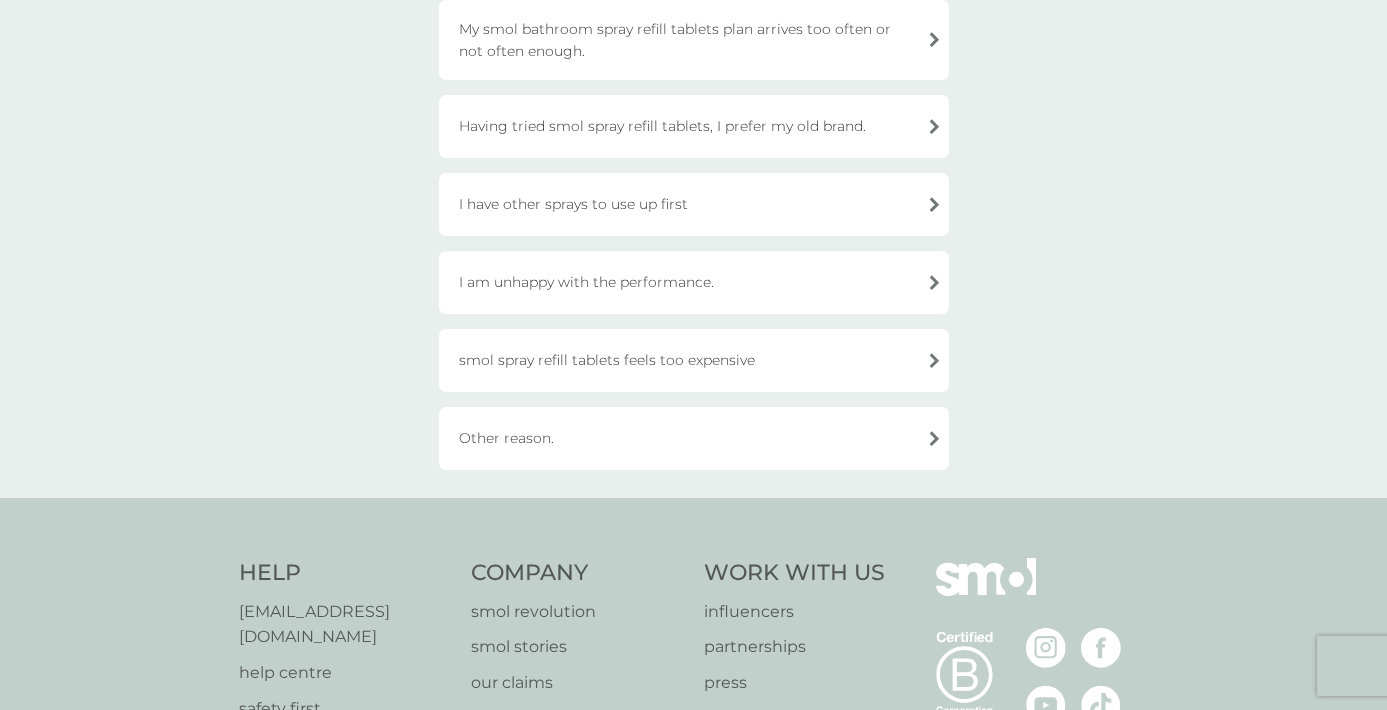 click on "I have other sprays to use up first" at bounding box center (694, 204) 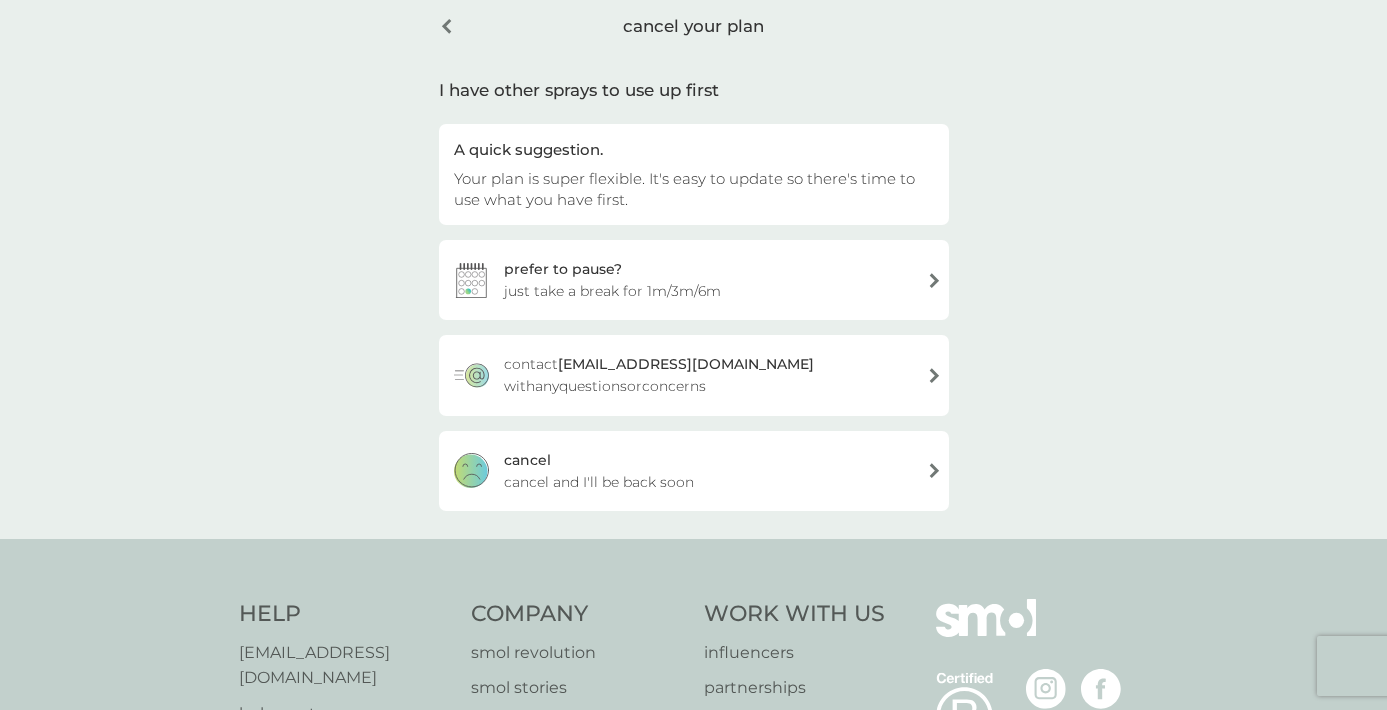 scroll, scrollTop: 93, scrollLeft: 0, axis: vertical 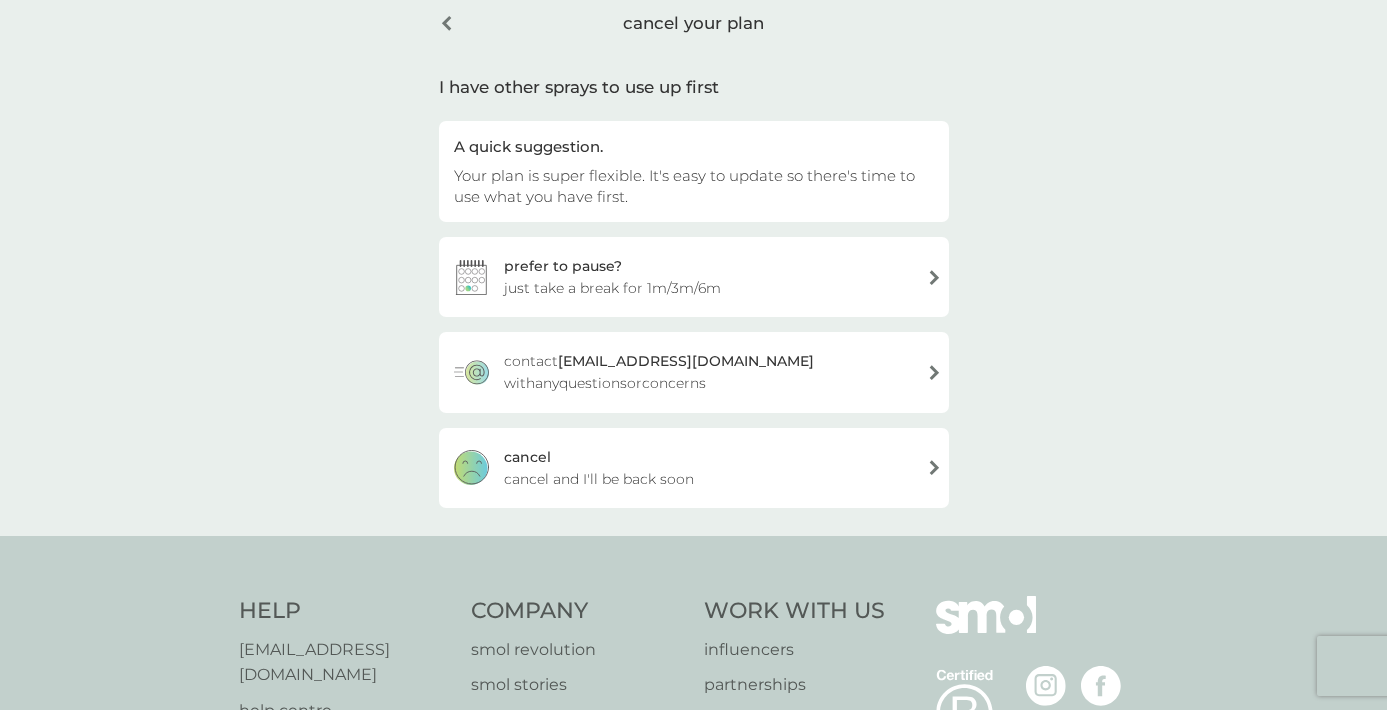 click on "cancel and I'll be back soon" at bounding box center (599, 479) 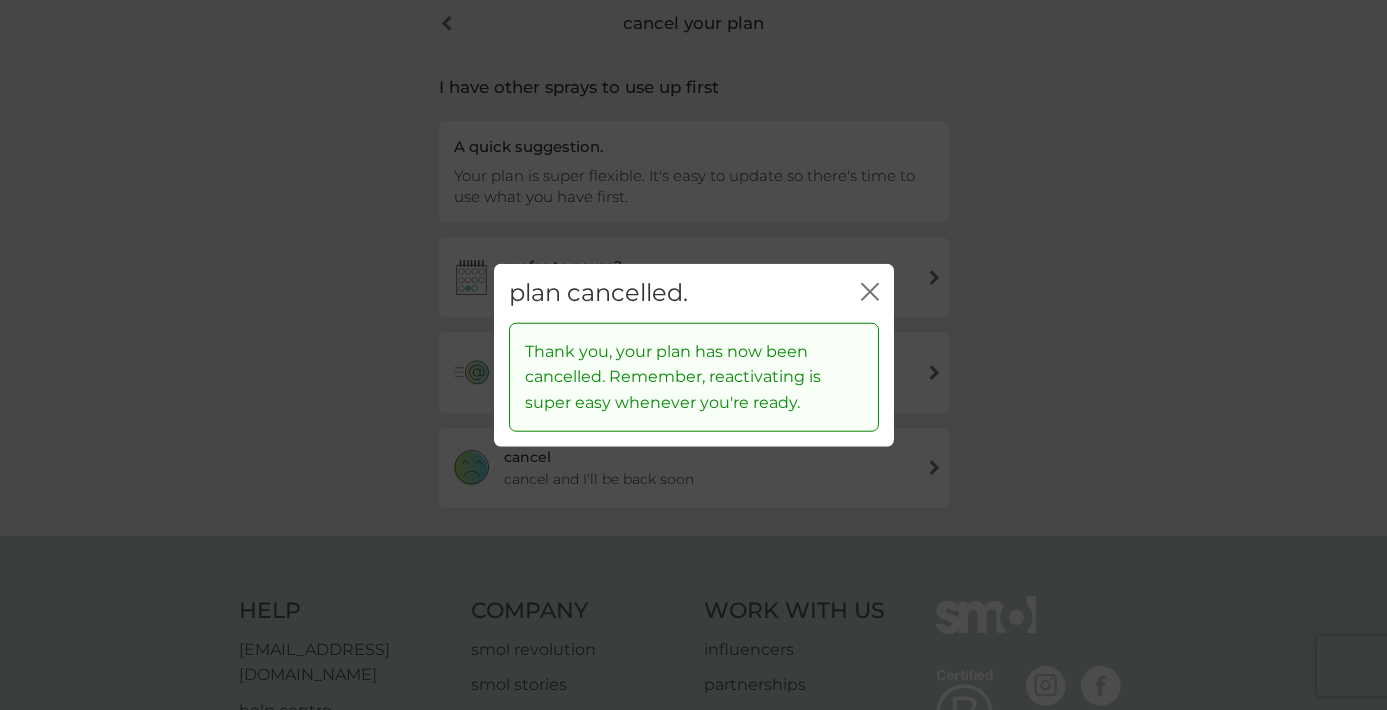 click on "close" 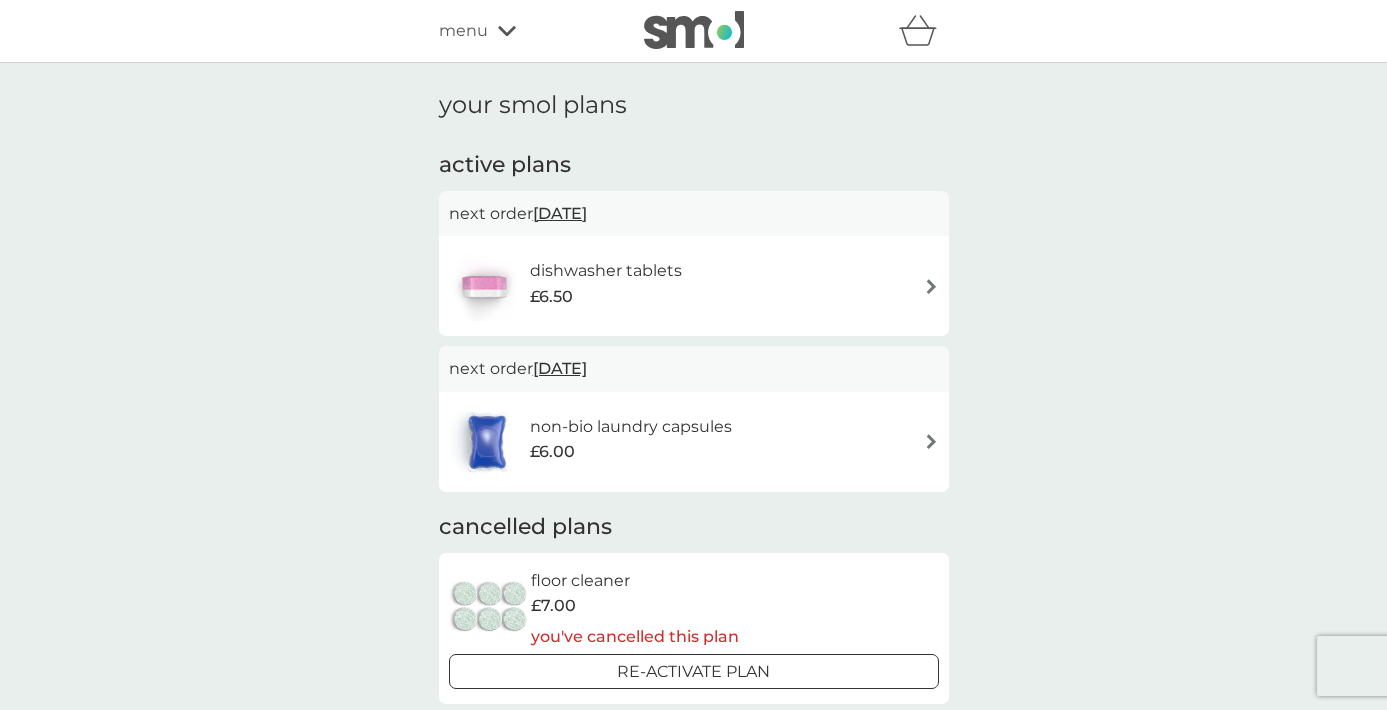 scroll, scrollTop: 0, scrollLeft: 0, axis: both 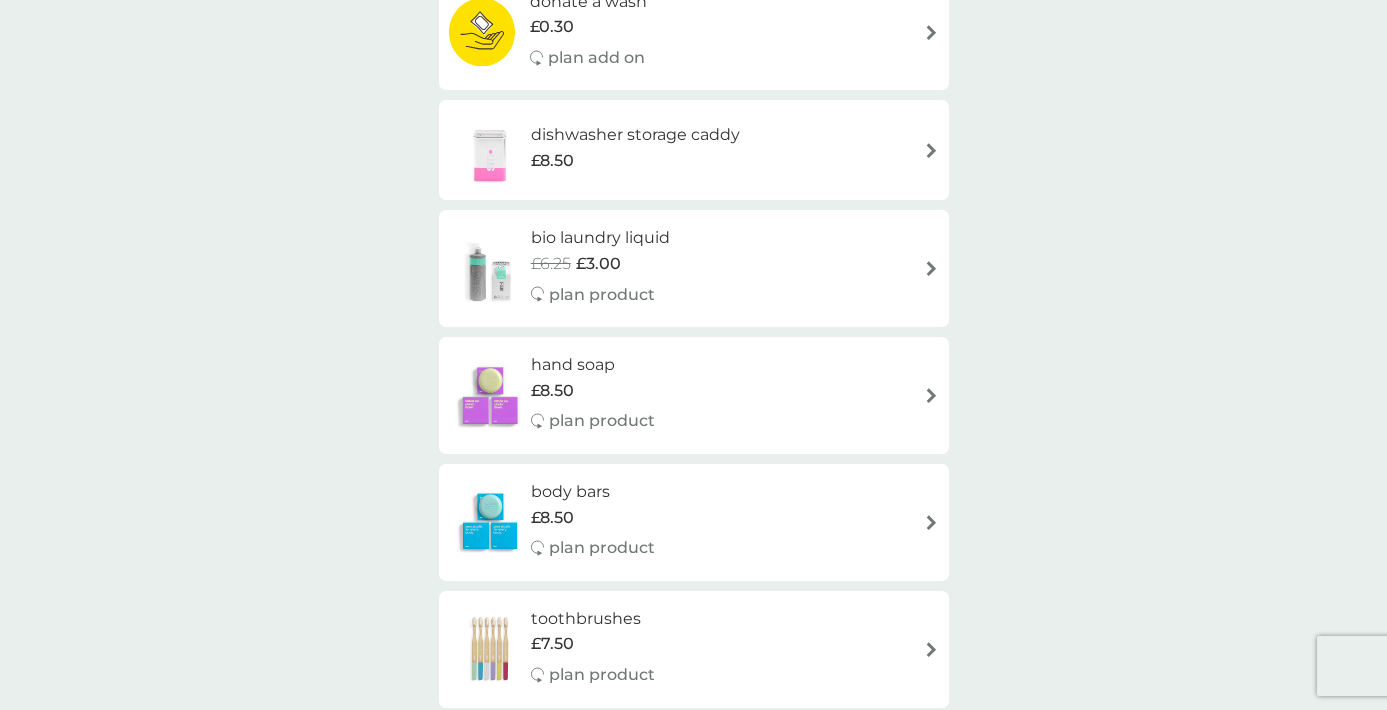 click at bounding box center (490, 150) 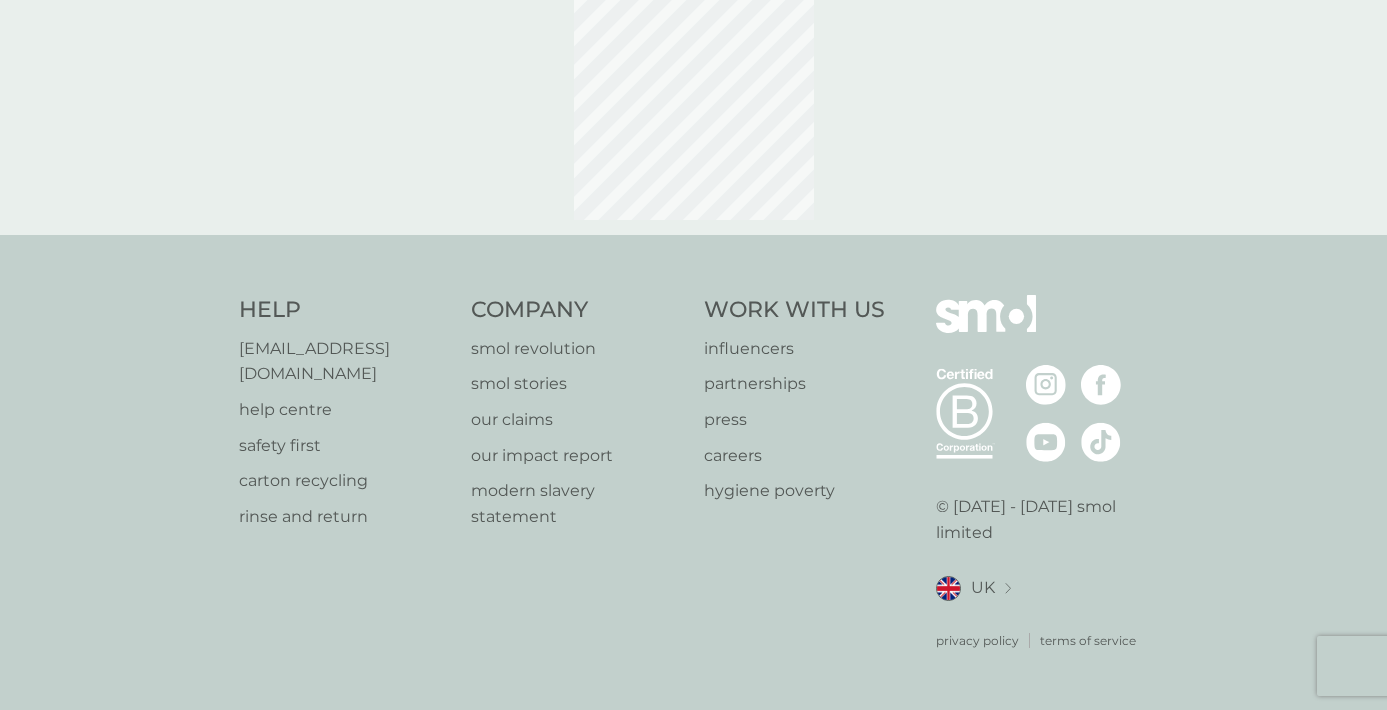 scroll, scrollTop: 0, scrollLeft: 0, axis: both 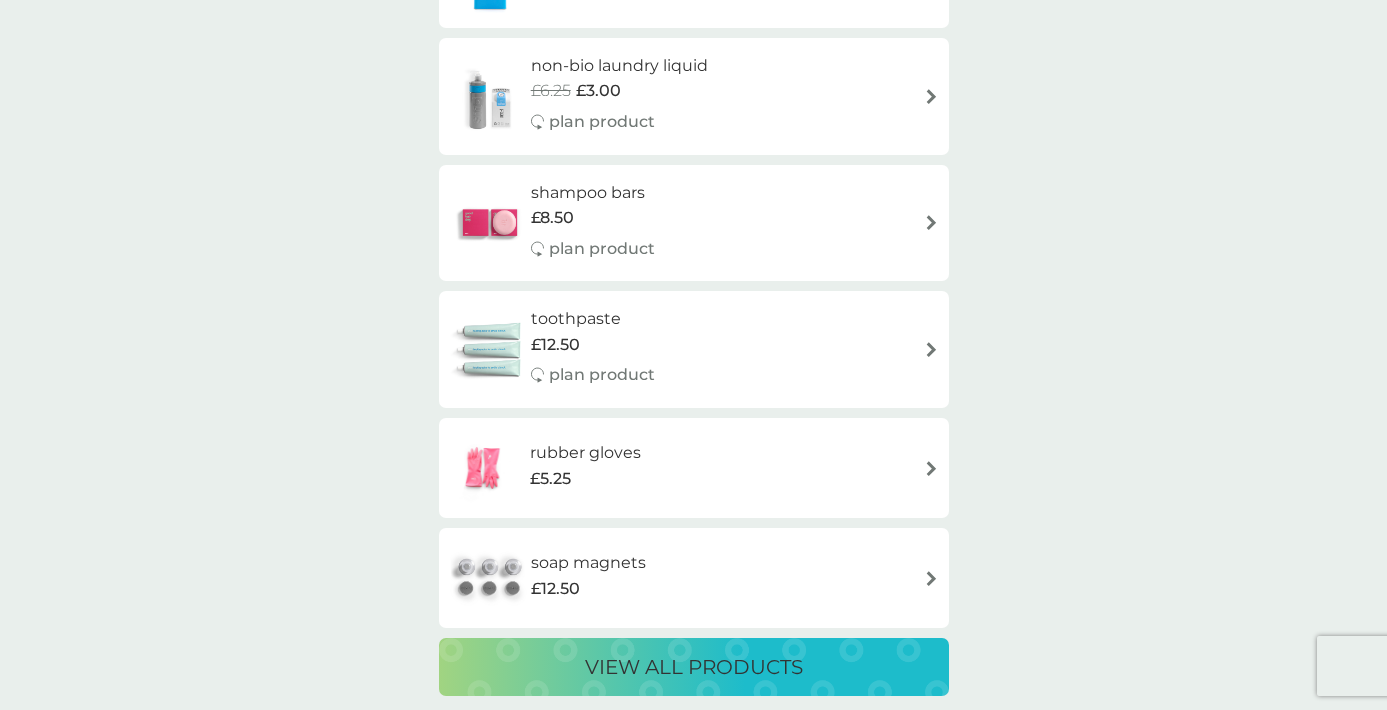 click at bounding box center (490, 350) 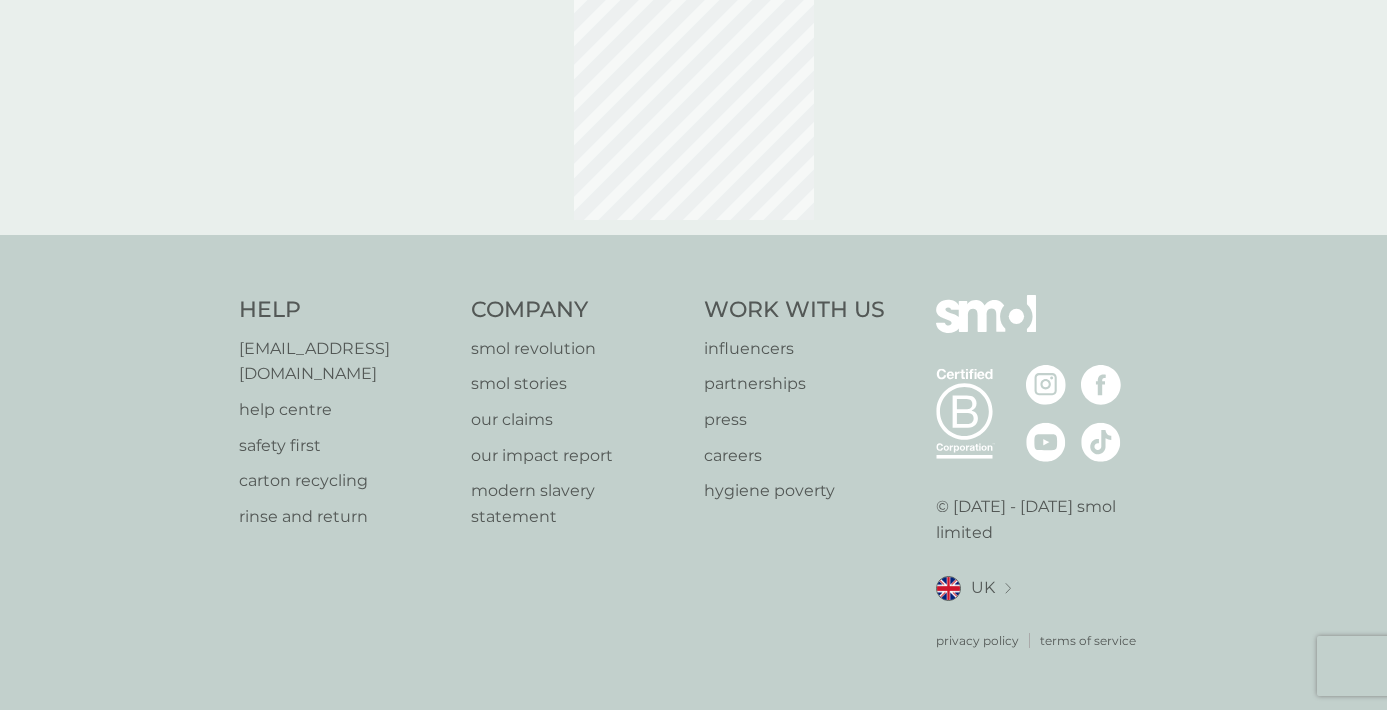 scroll, scrollTop: 0, scrollLeft: 0, axis: both 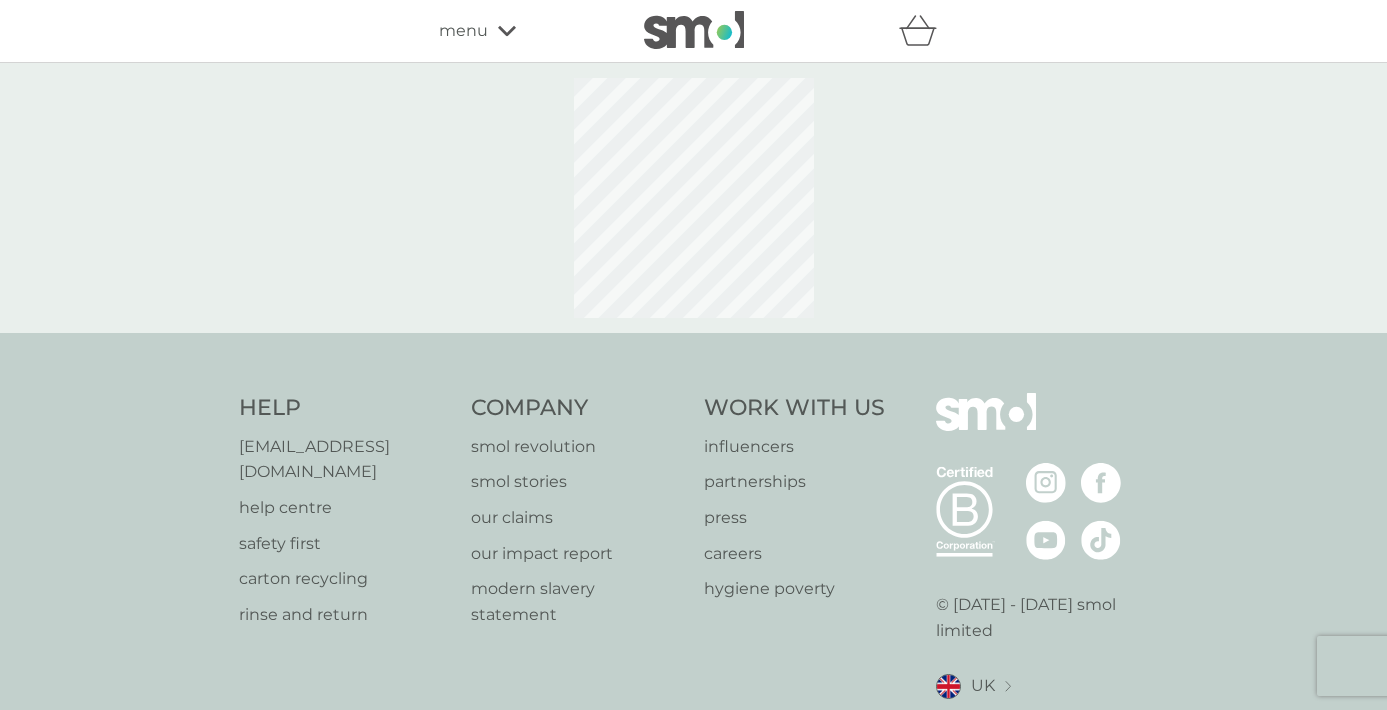 select on "91" 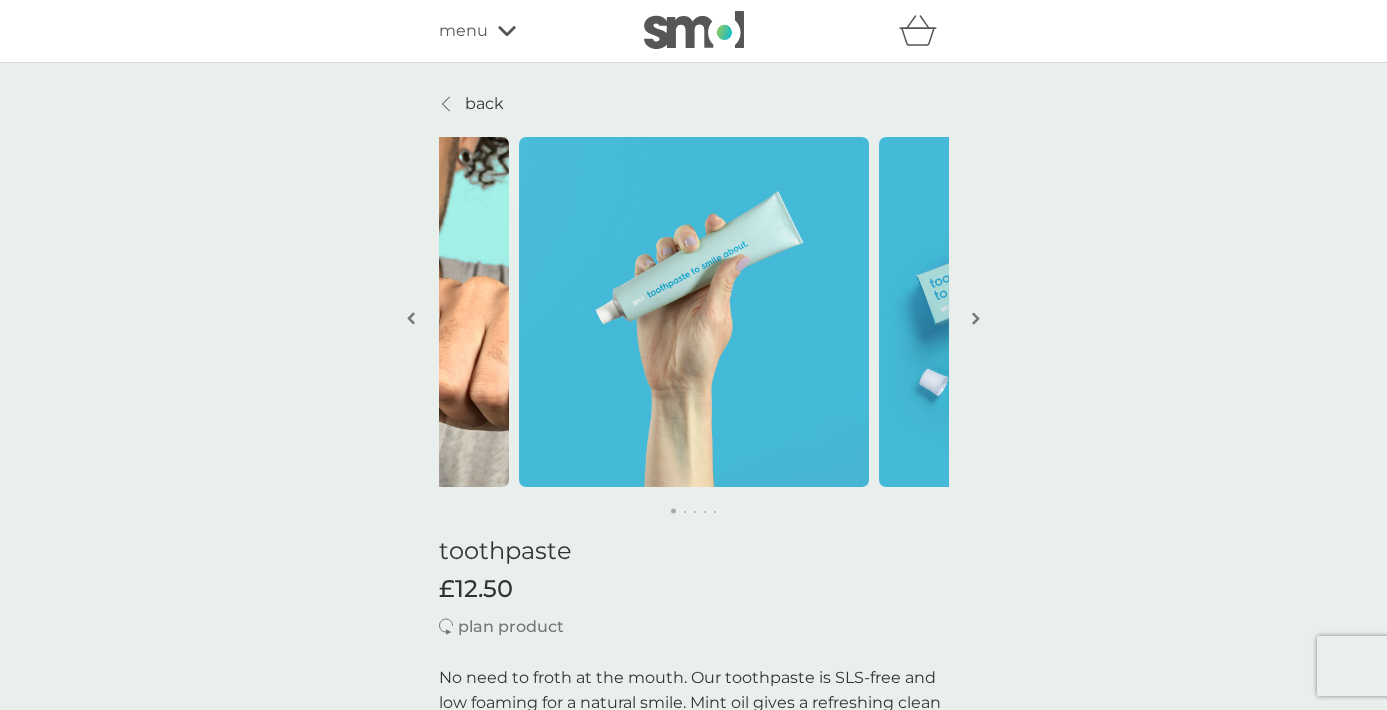 click at bounding box center (976, 318) 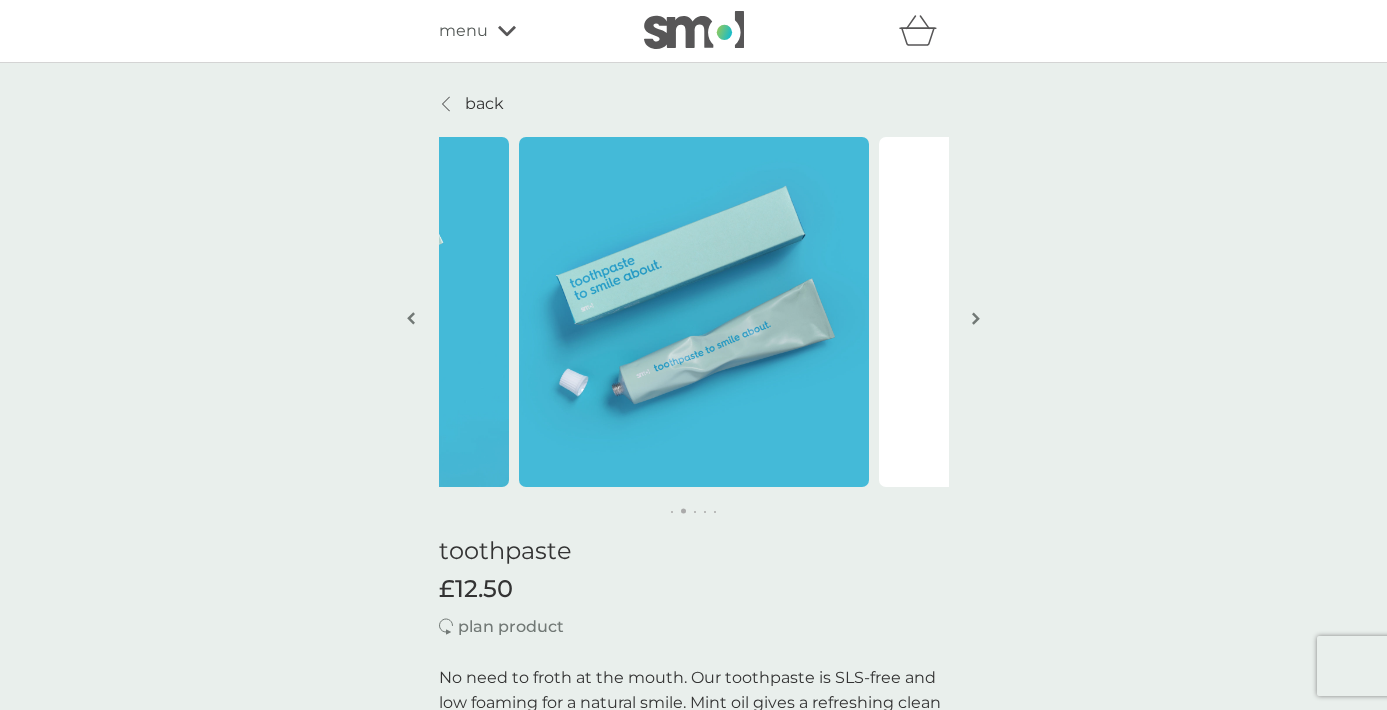 click at bounding box center [976, 318] 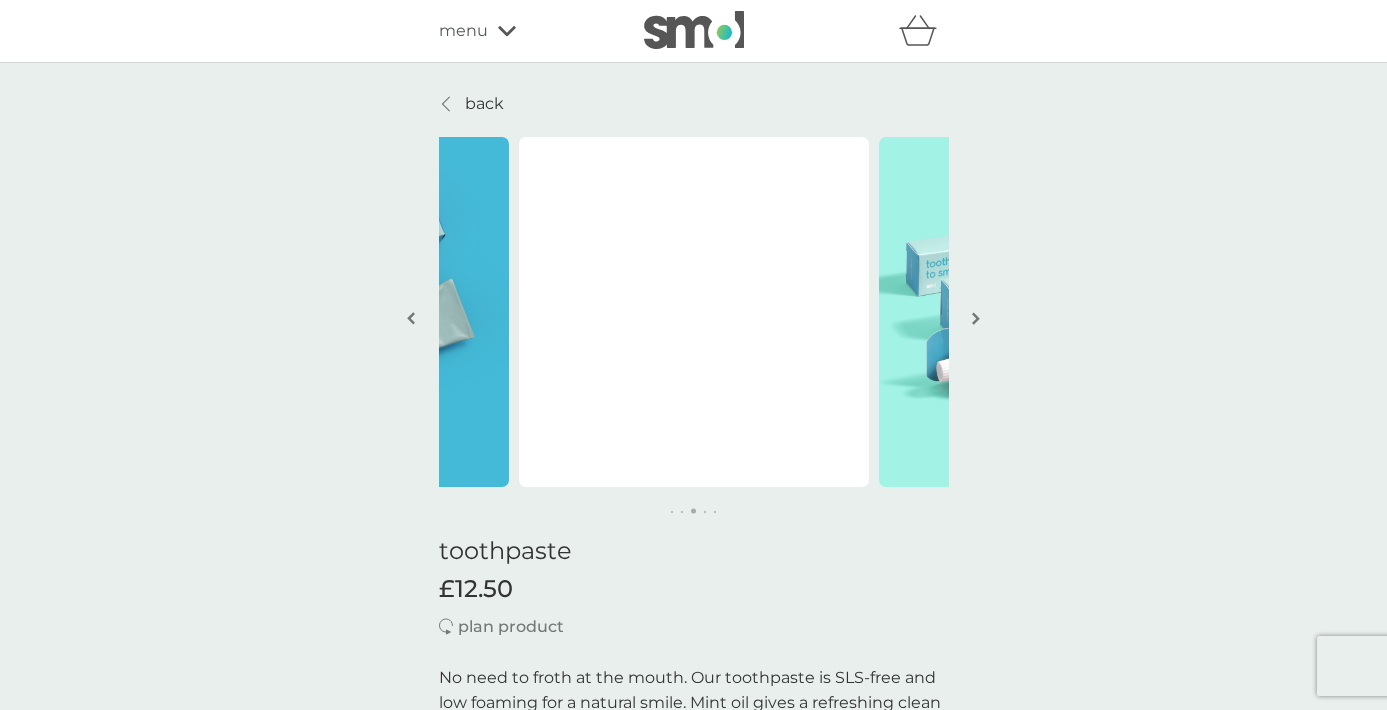 click at bounding box center (976, 318) 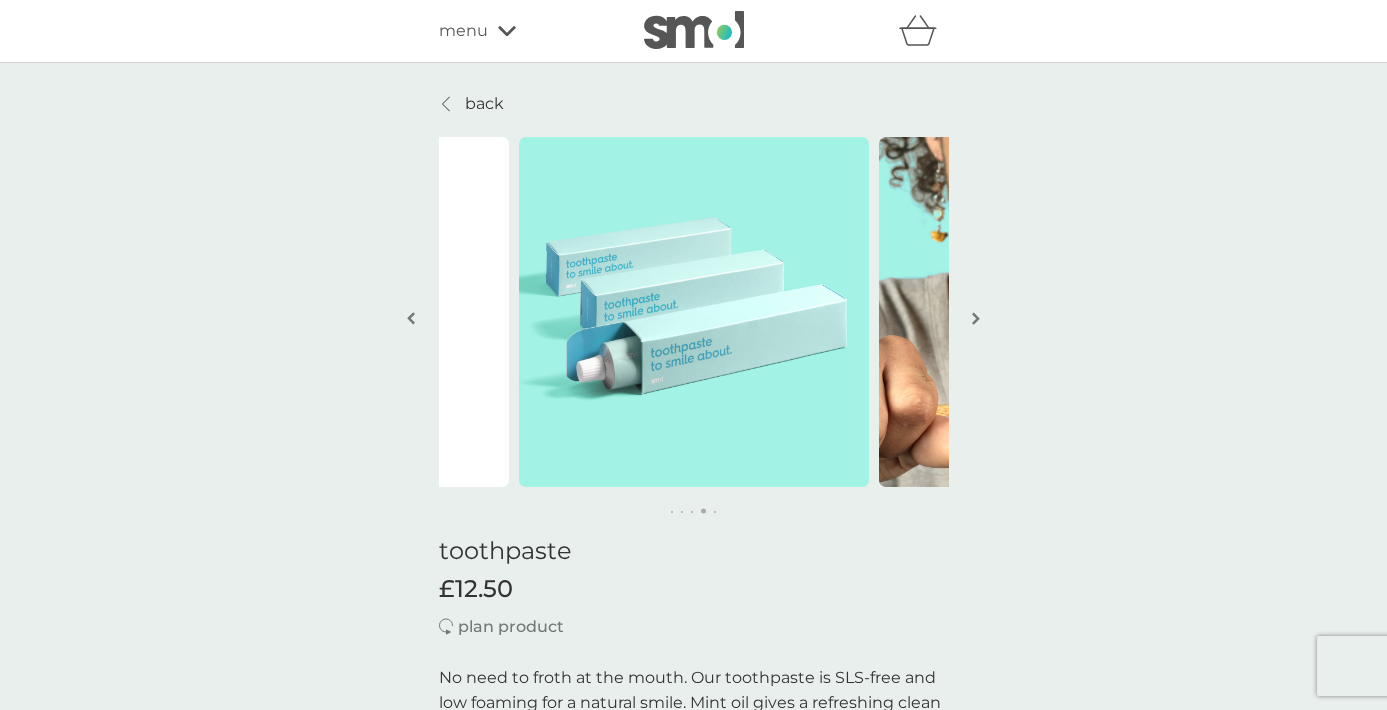 click at bounding box center (976, 318) 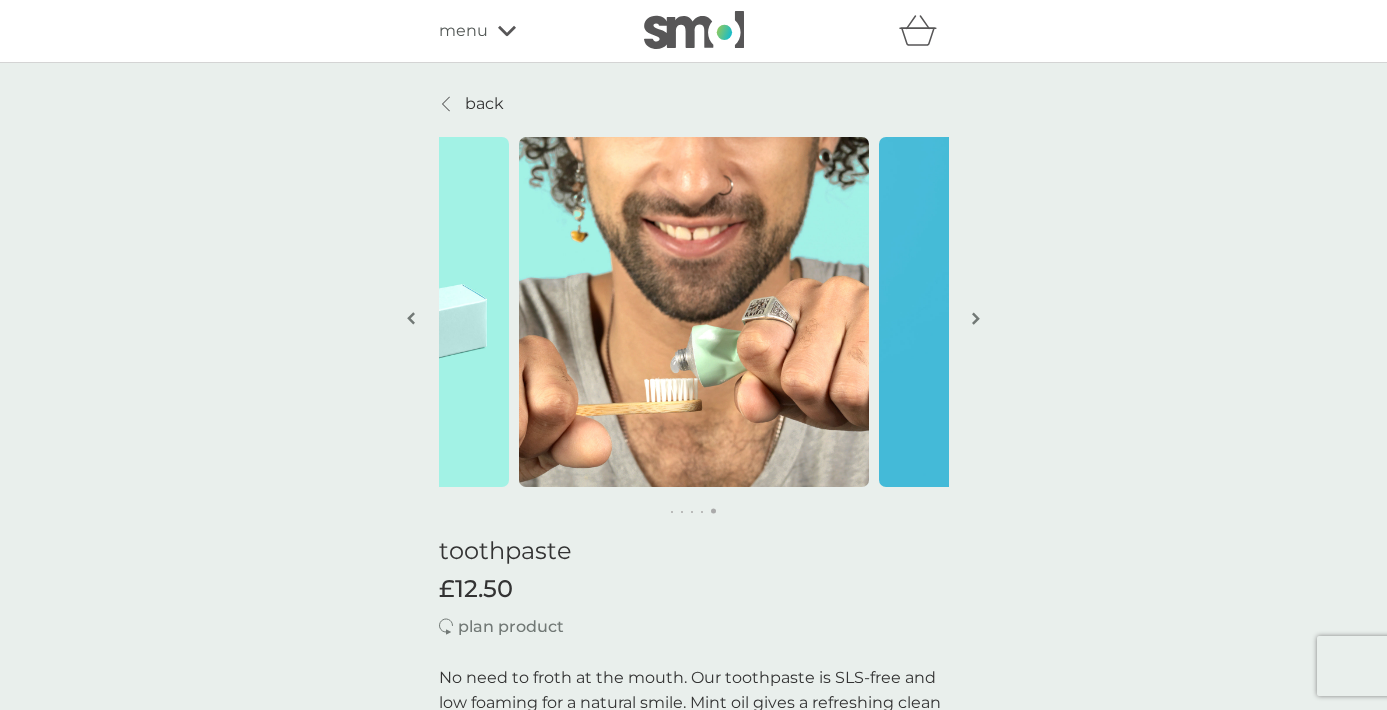 scroll, scrollTop: 0, scrollLeft: 0, axis: both 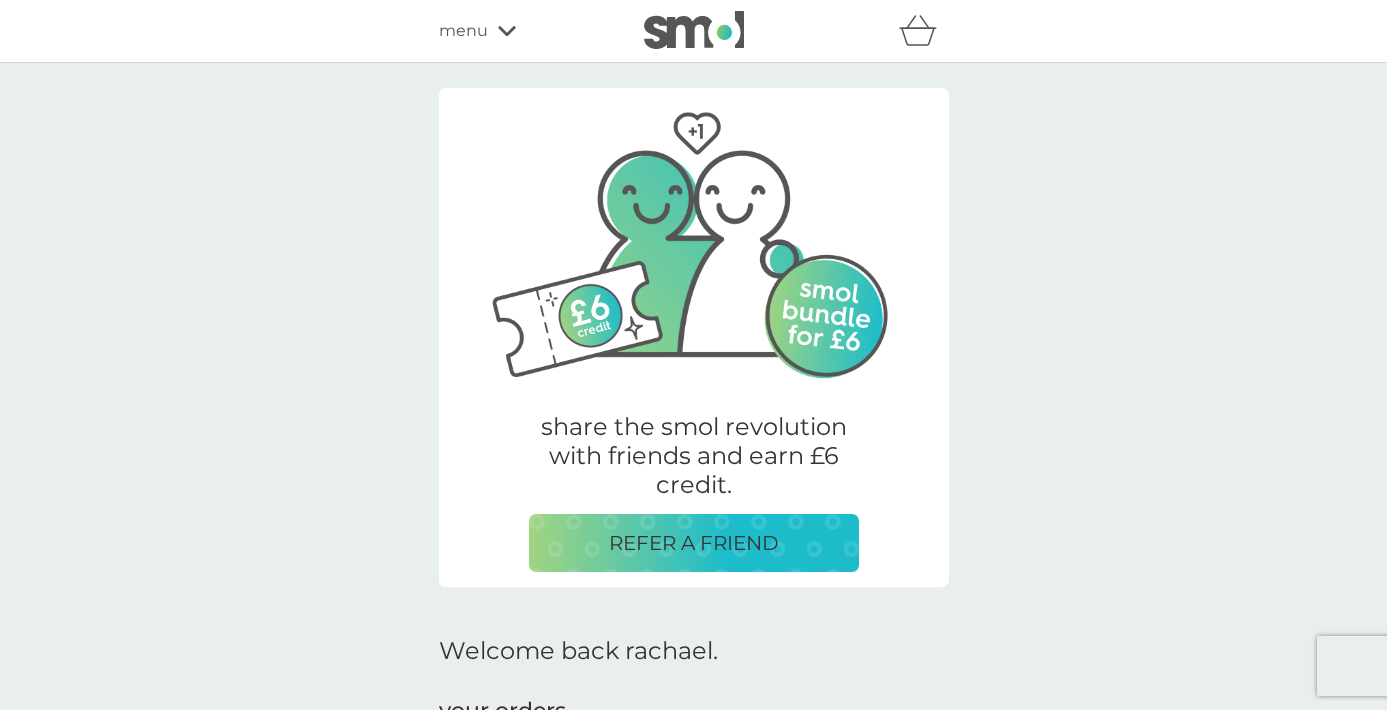 click at bounding box center [694, 30] 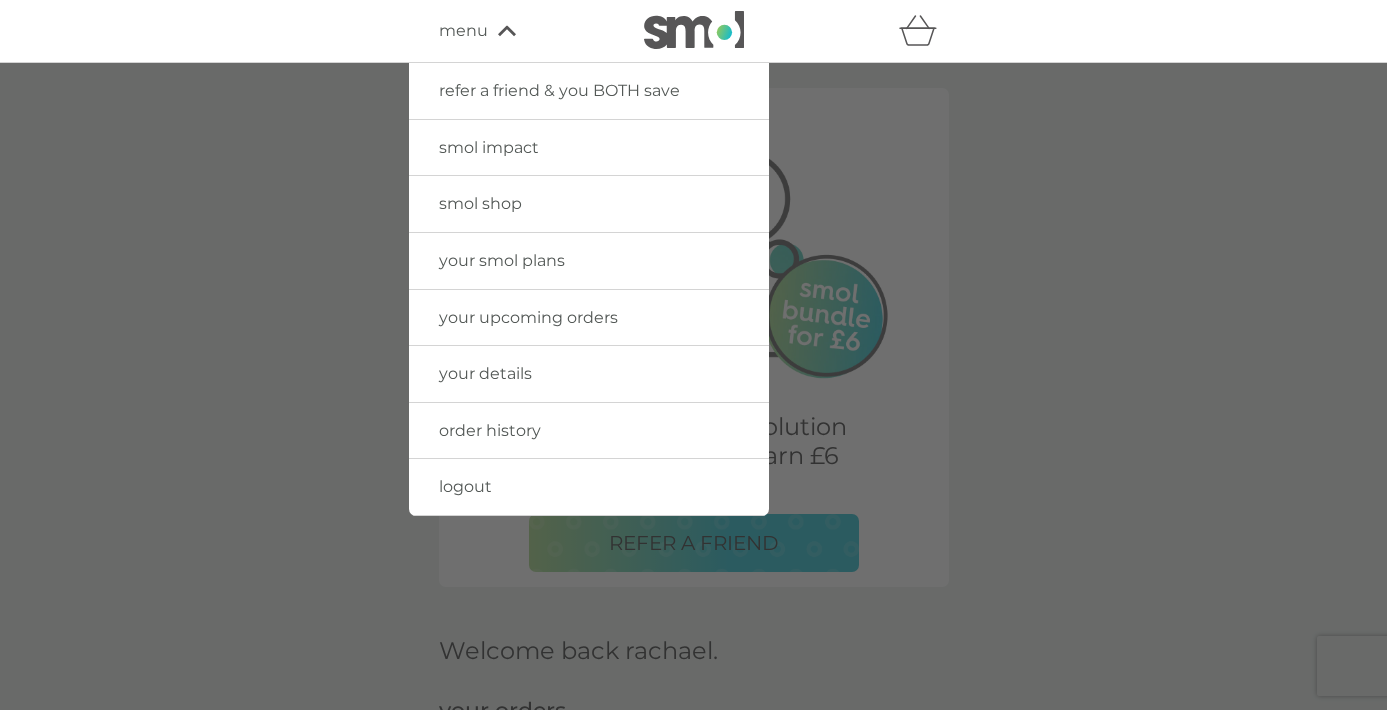 click on "smol impact" at bounding box center (489, 147) 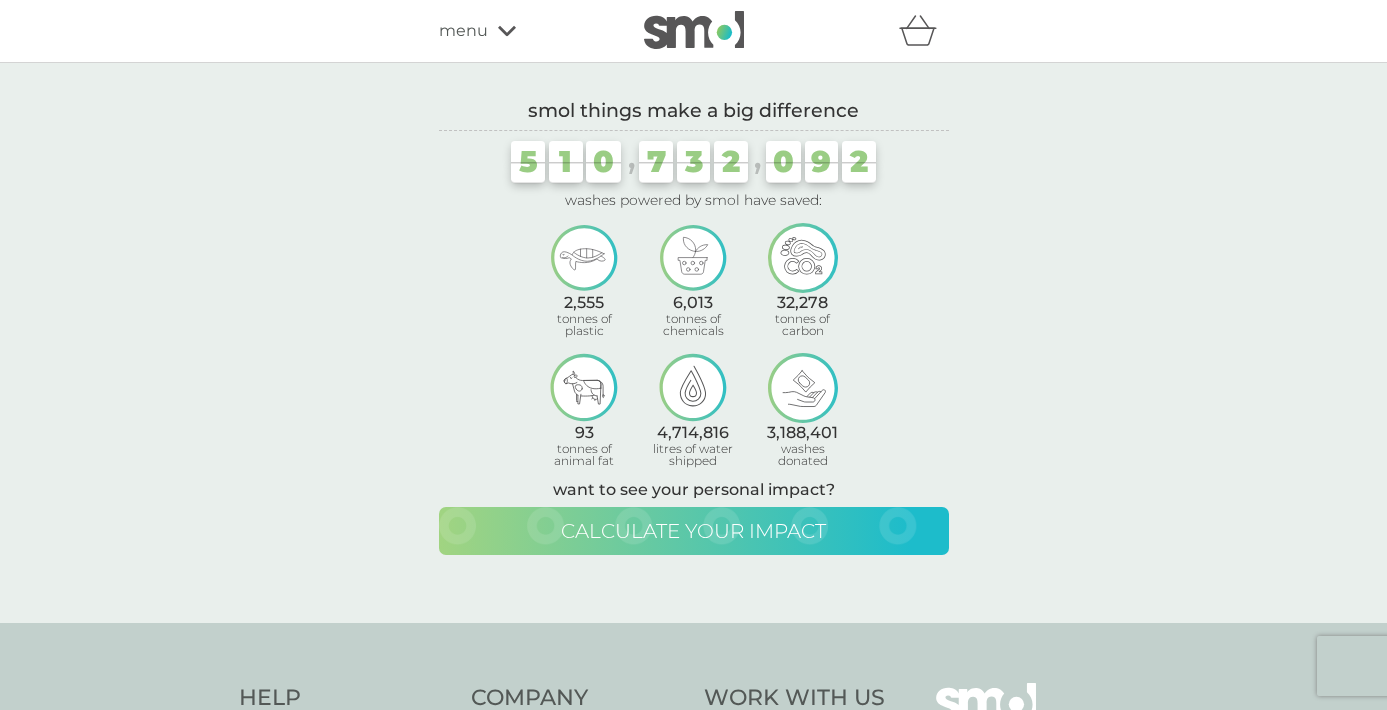 click on "calculate your impact" at bounding box center (693, 531) 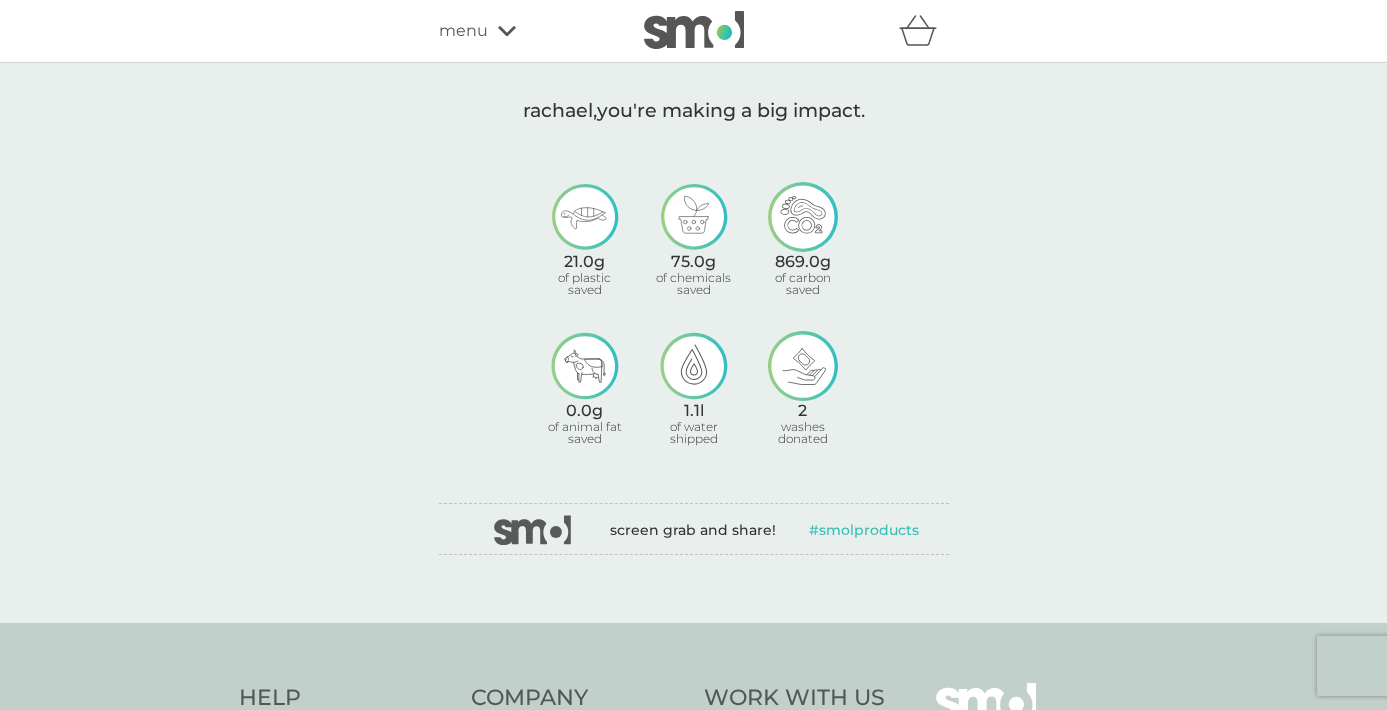 click on "menu" at bounding box center (463, 31) 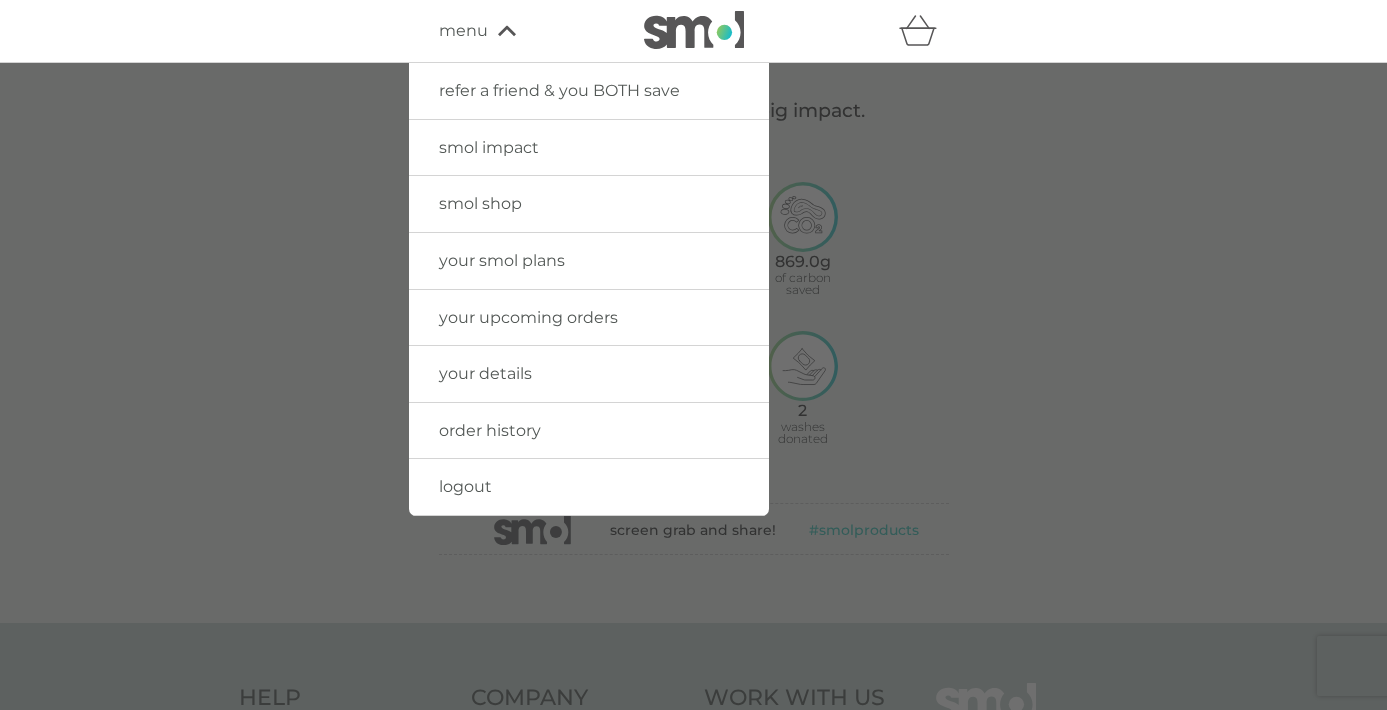 click on "smol impact" at bounding box center (489, 147) 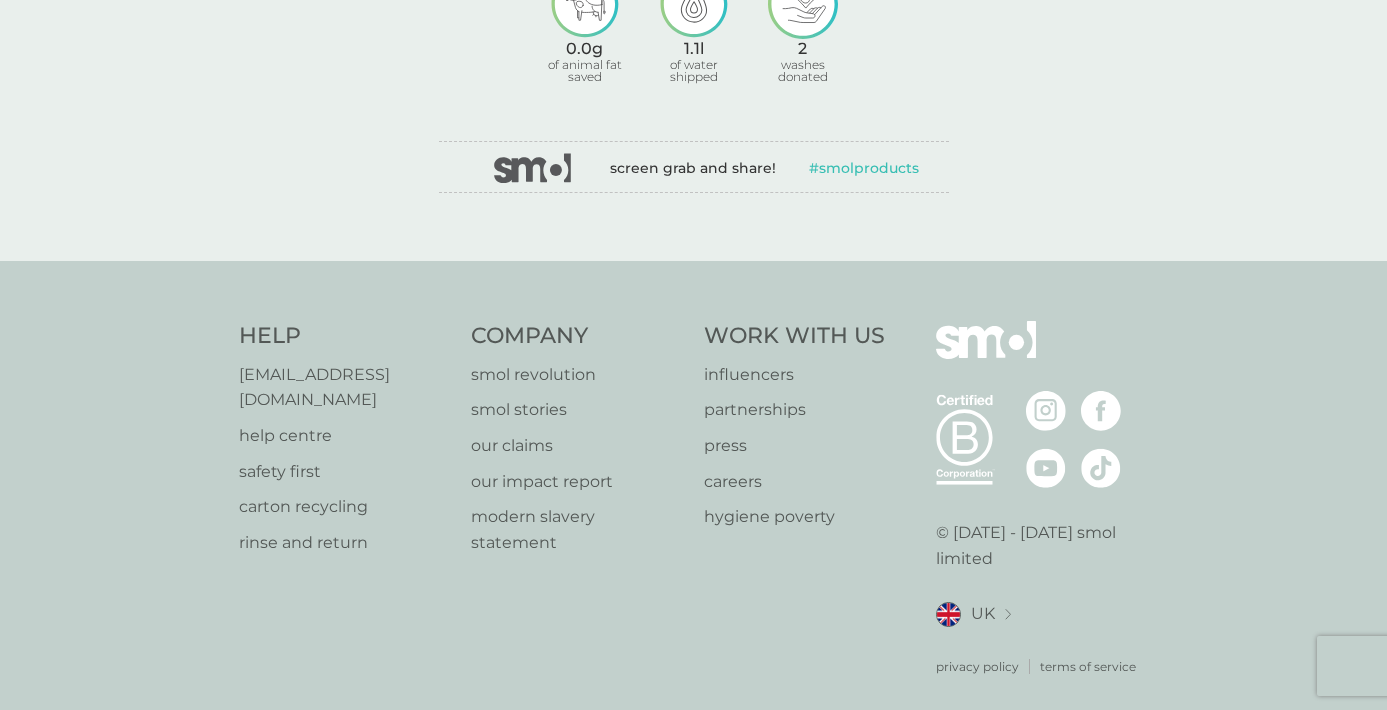 scroll, scrollTop: 360, scrollLeft: 0, axis: vertical 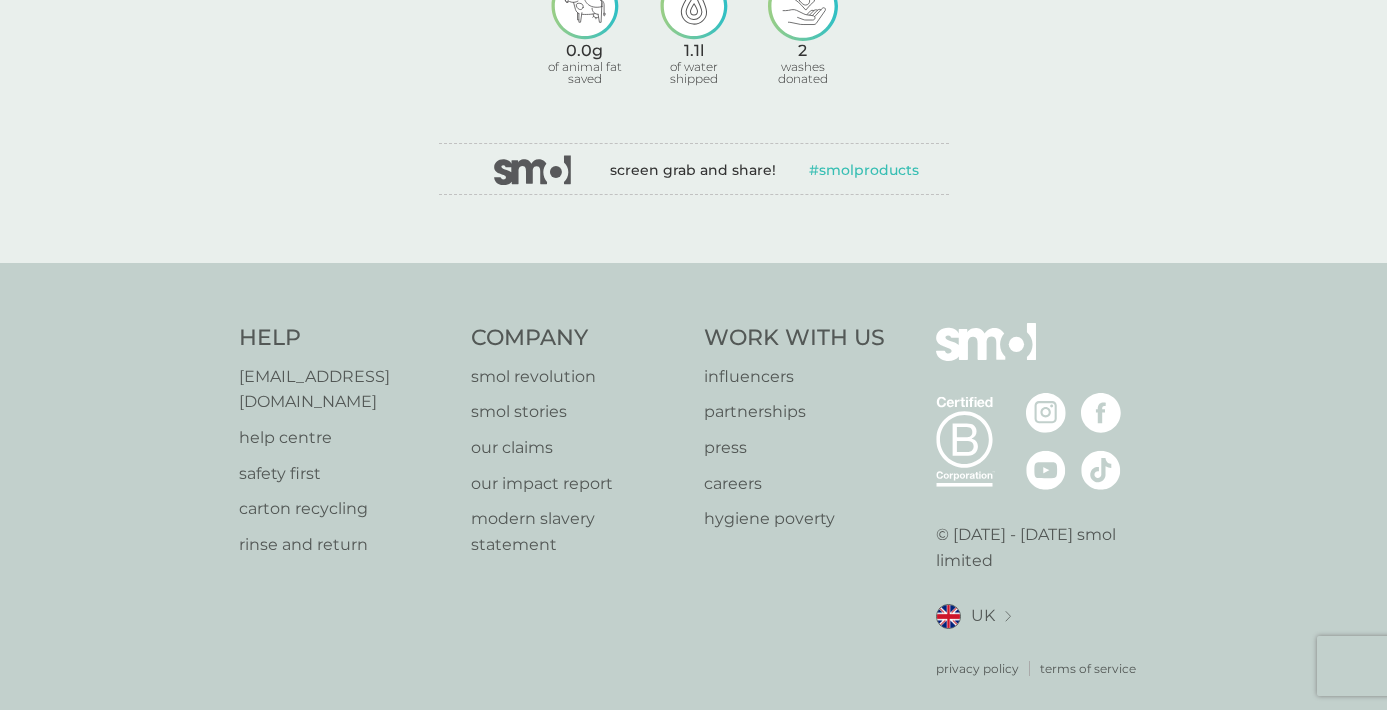 click on "influencers" at bounding box center (794, 377) 